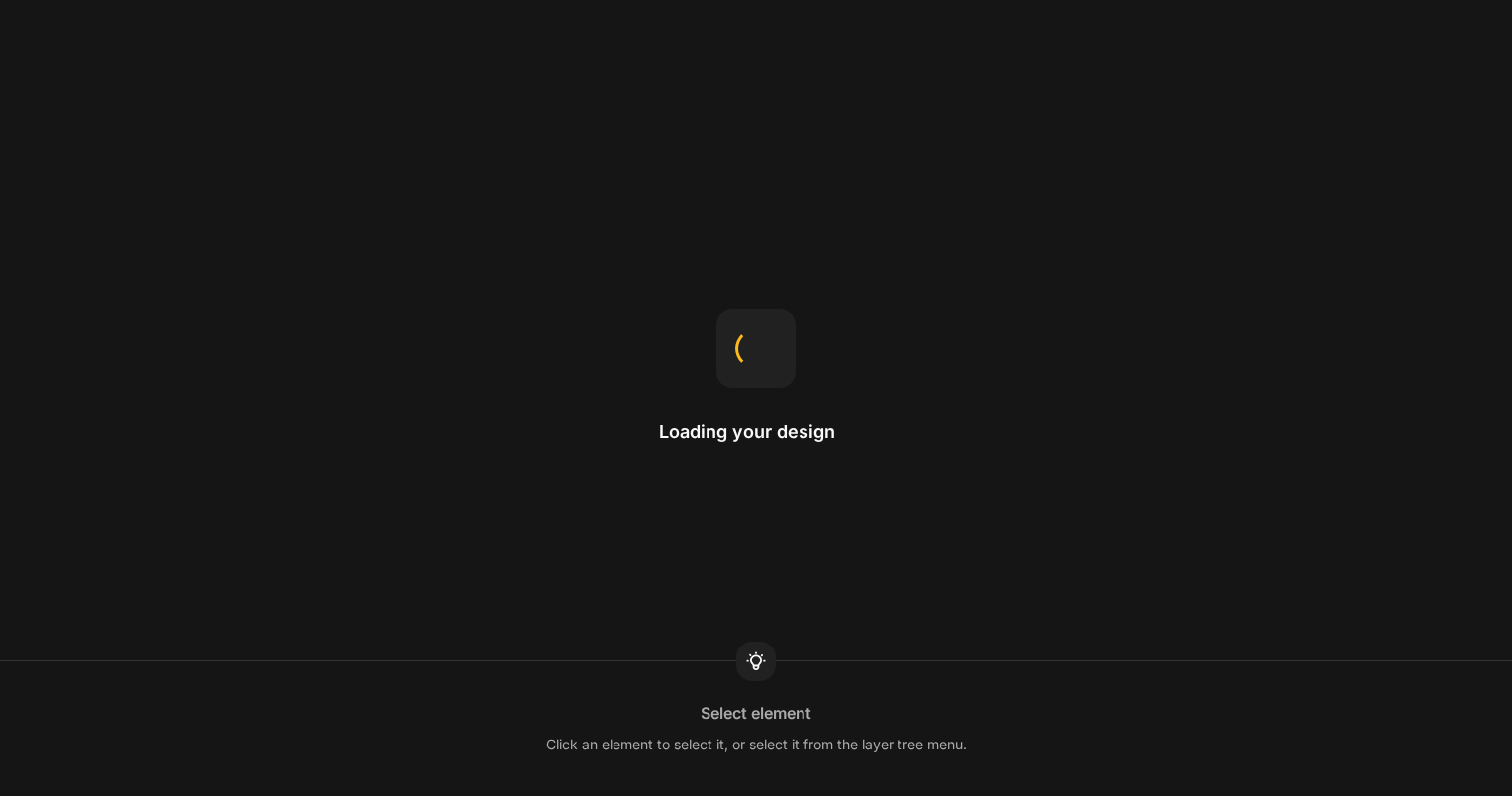 scroll, scrollTop: 0, scrollLeft: 0, axis: both 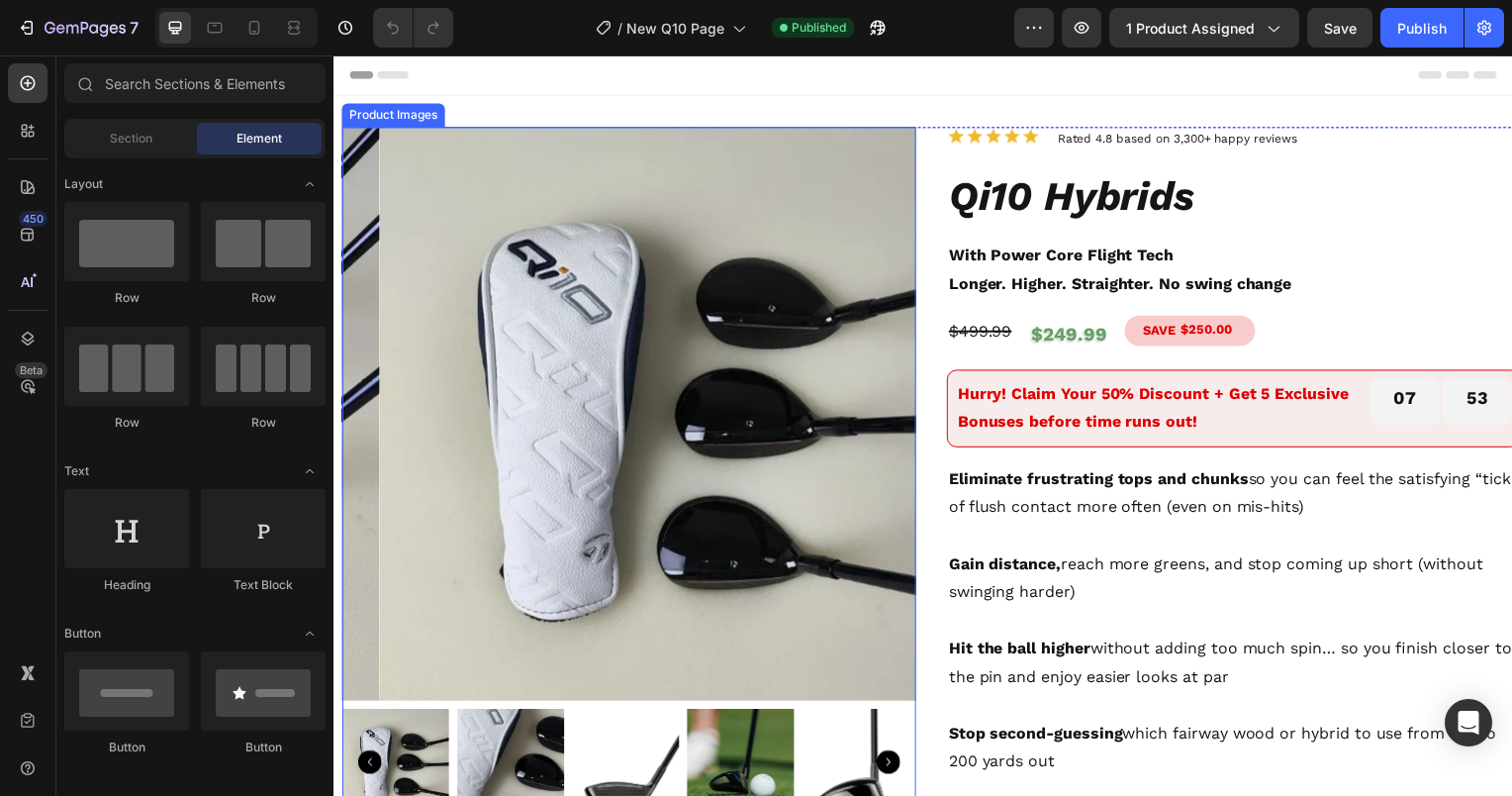 click at bounding box center [668, 417] 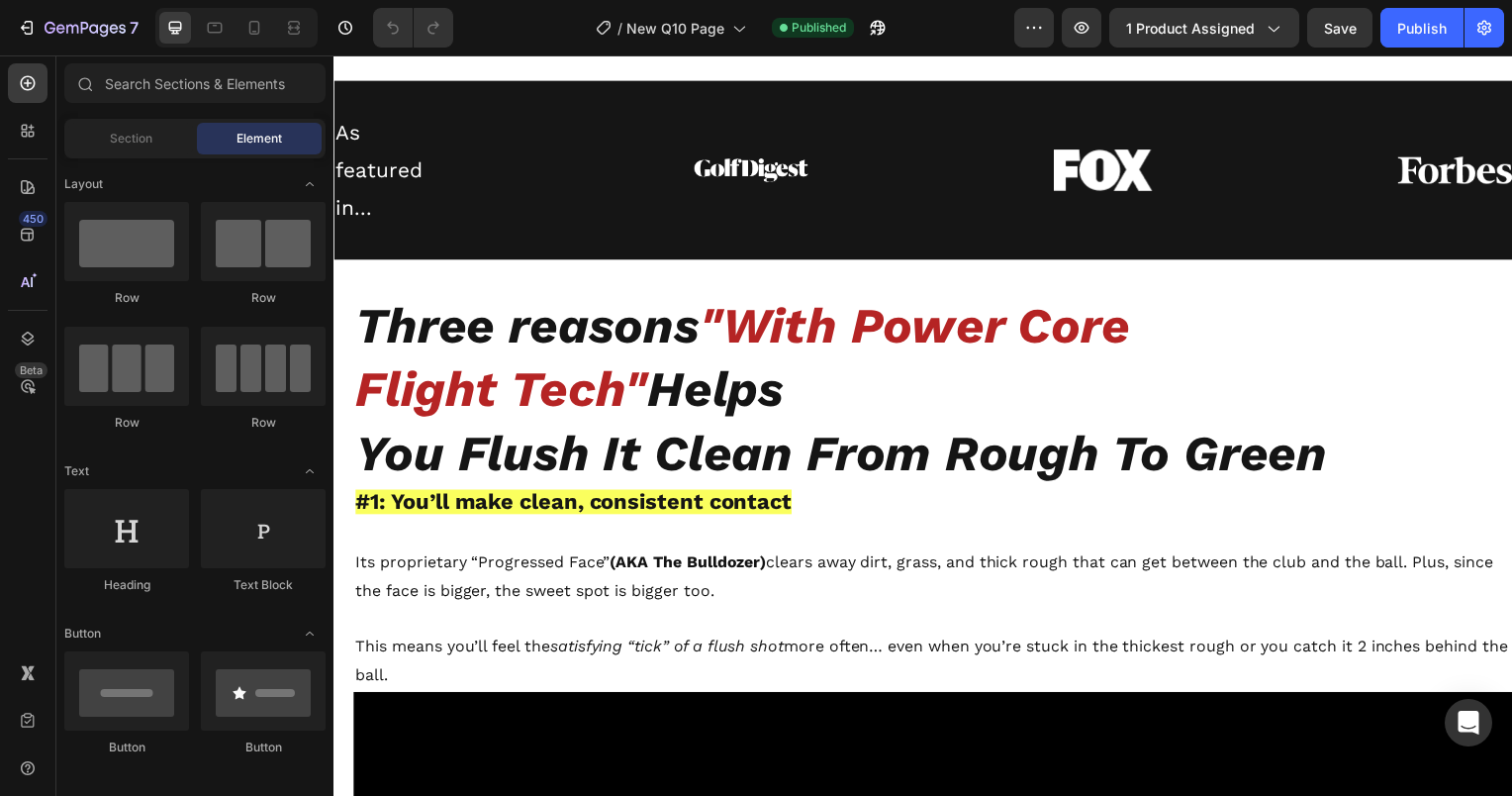 scroll, scrollTop: 1457, scrollLeft: 0, axis: vertical 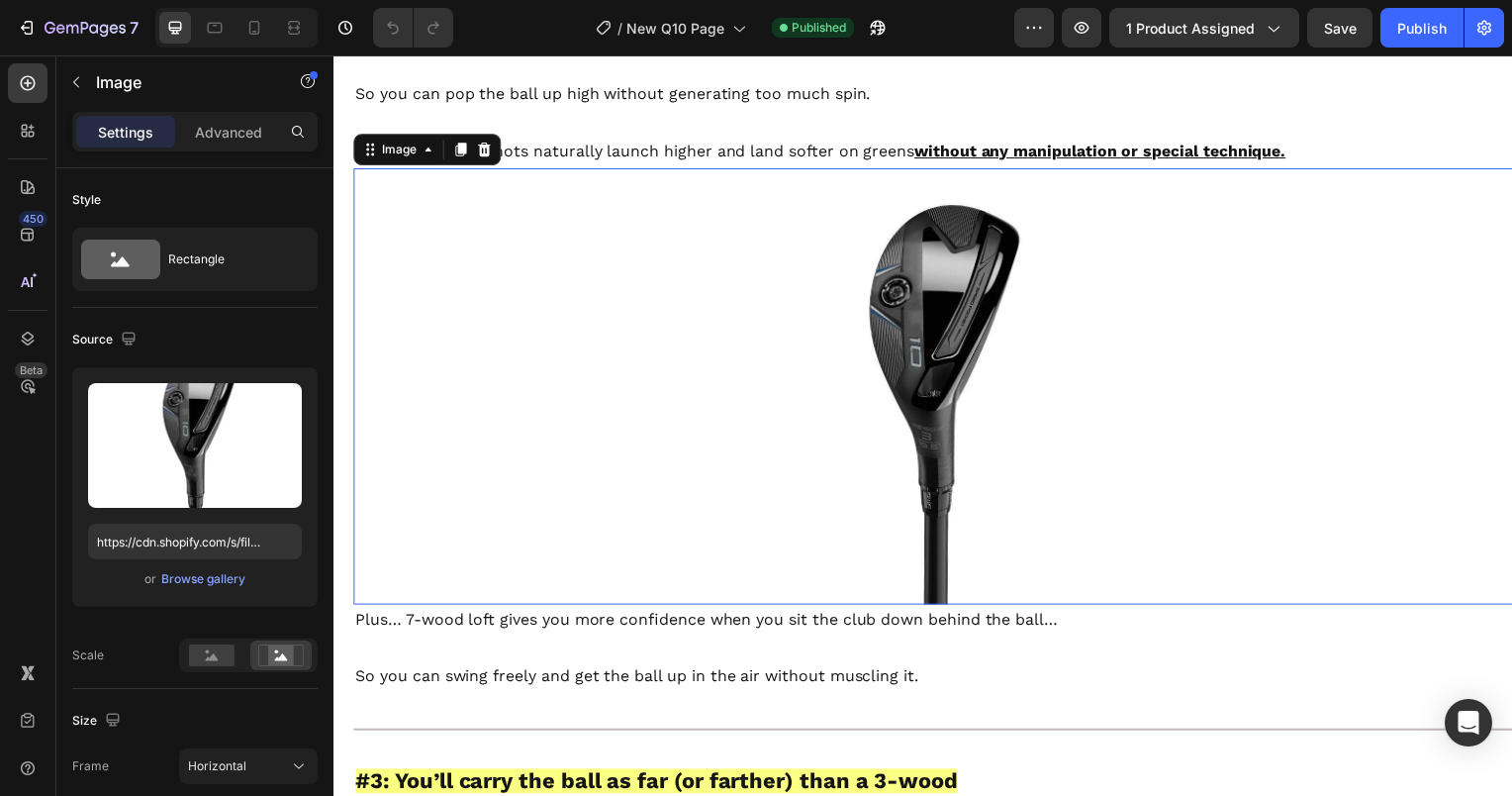 click at bounding box center [939, 389] 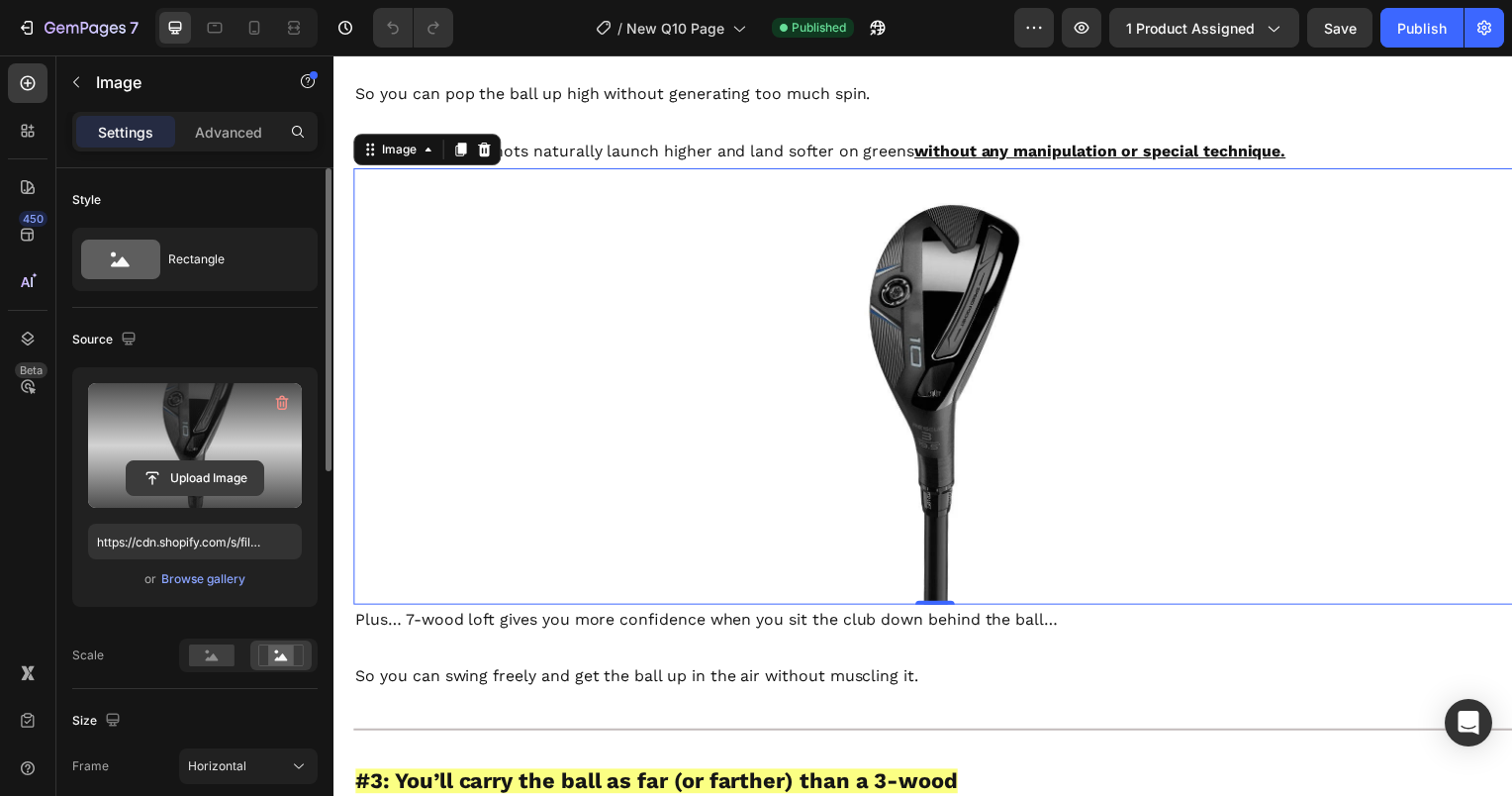 click 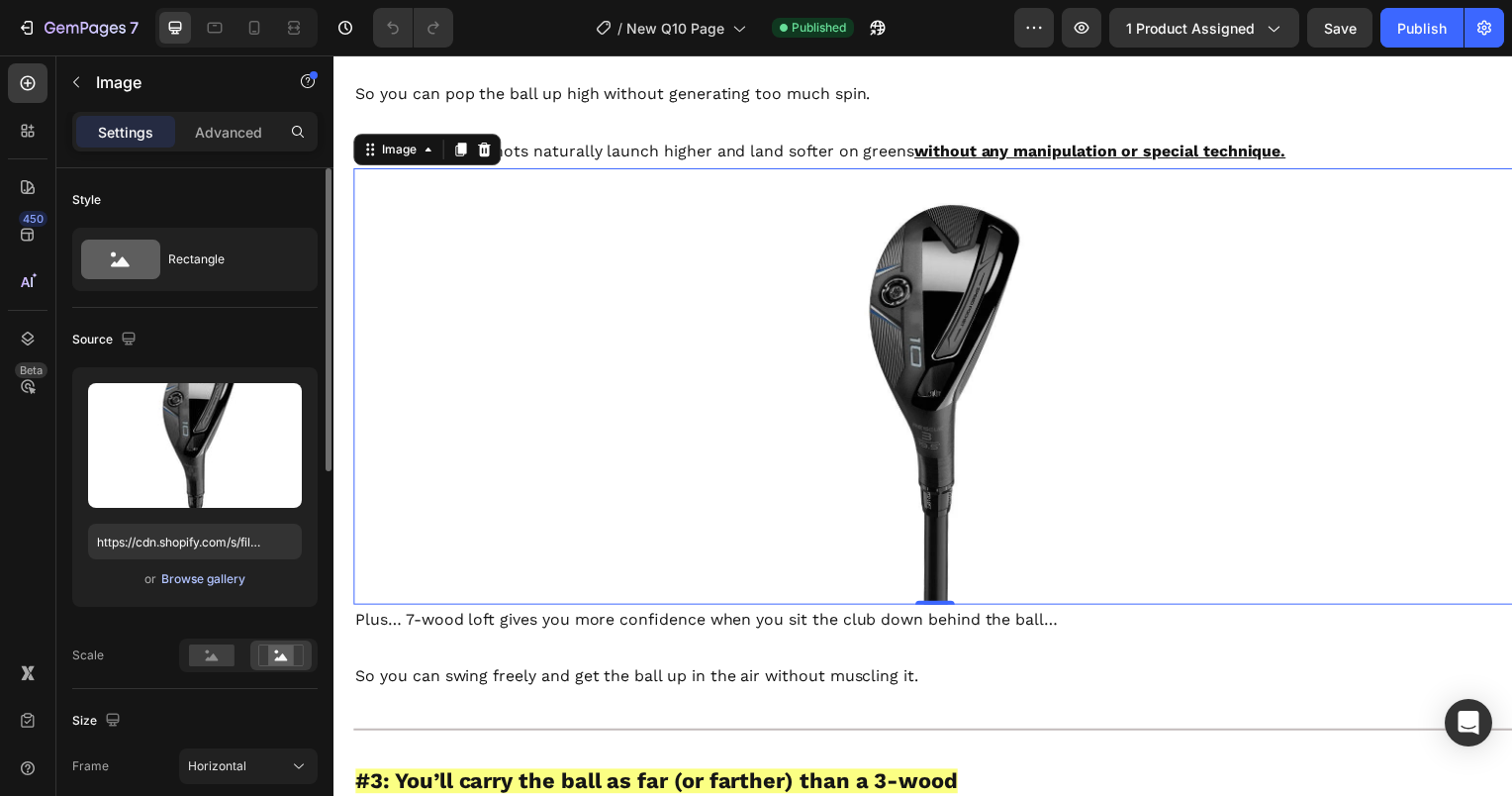 click on "Browse gallery" at bounding box center [203, 579] 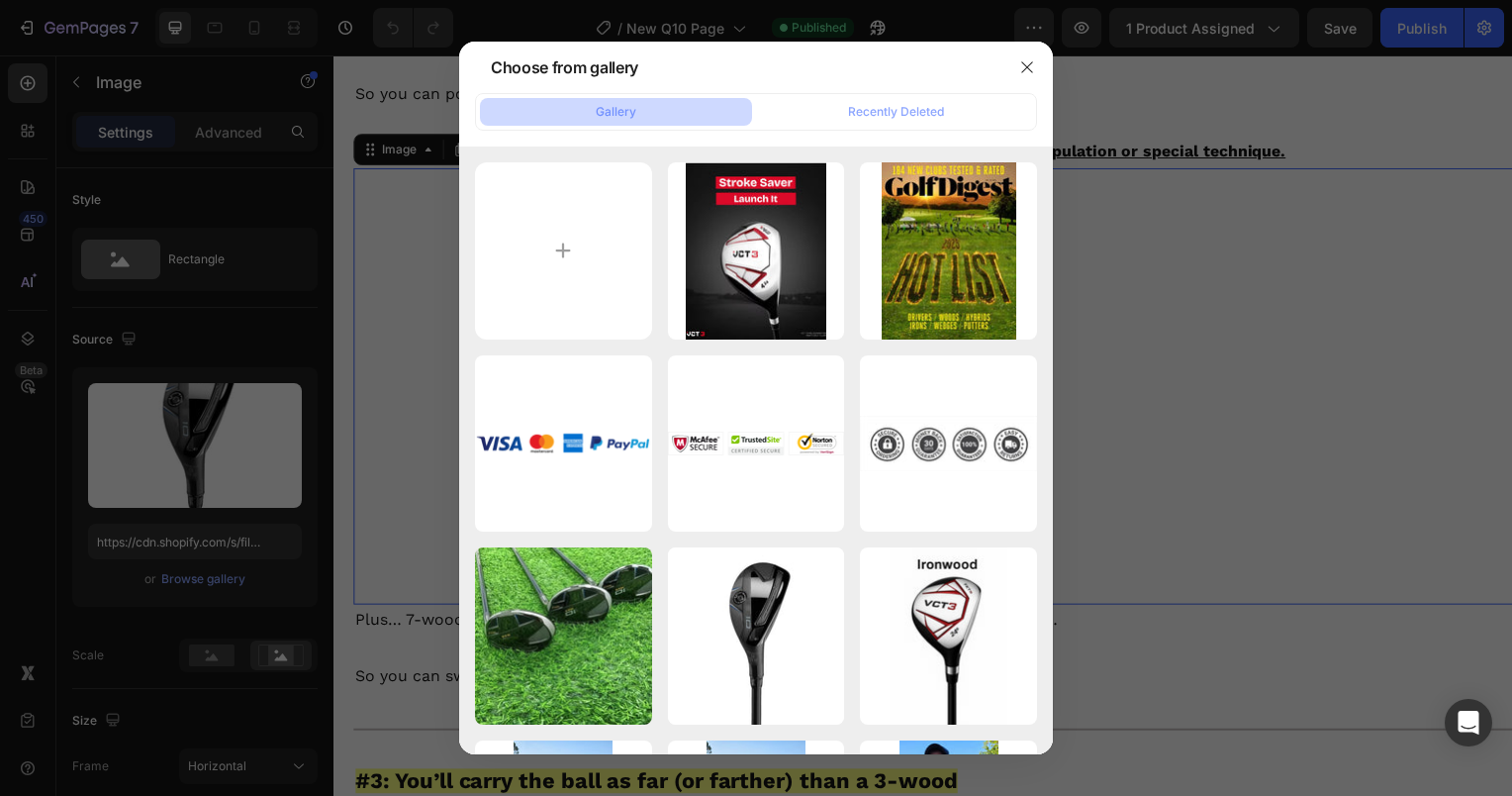click on "Gallery" at bounding box center [615, 112] 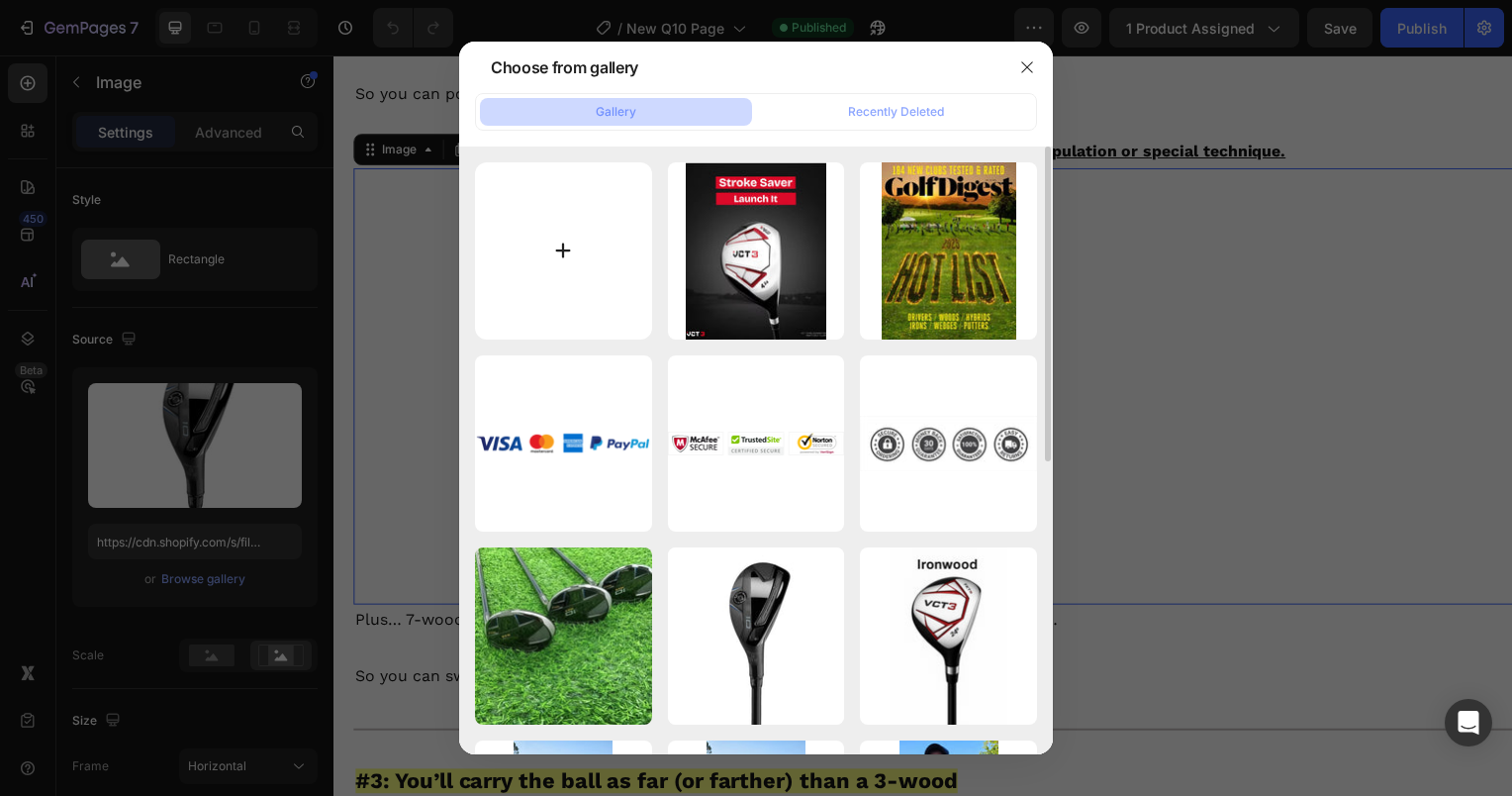 click at bounding box center (563, 250) 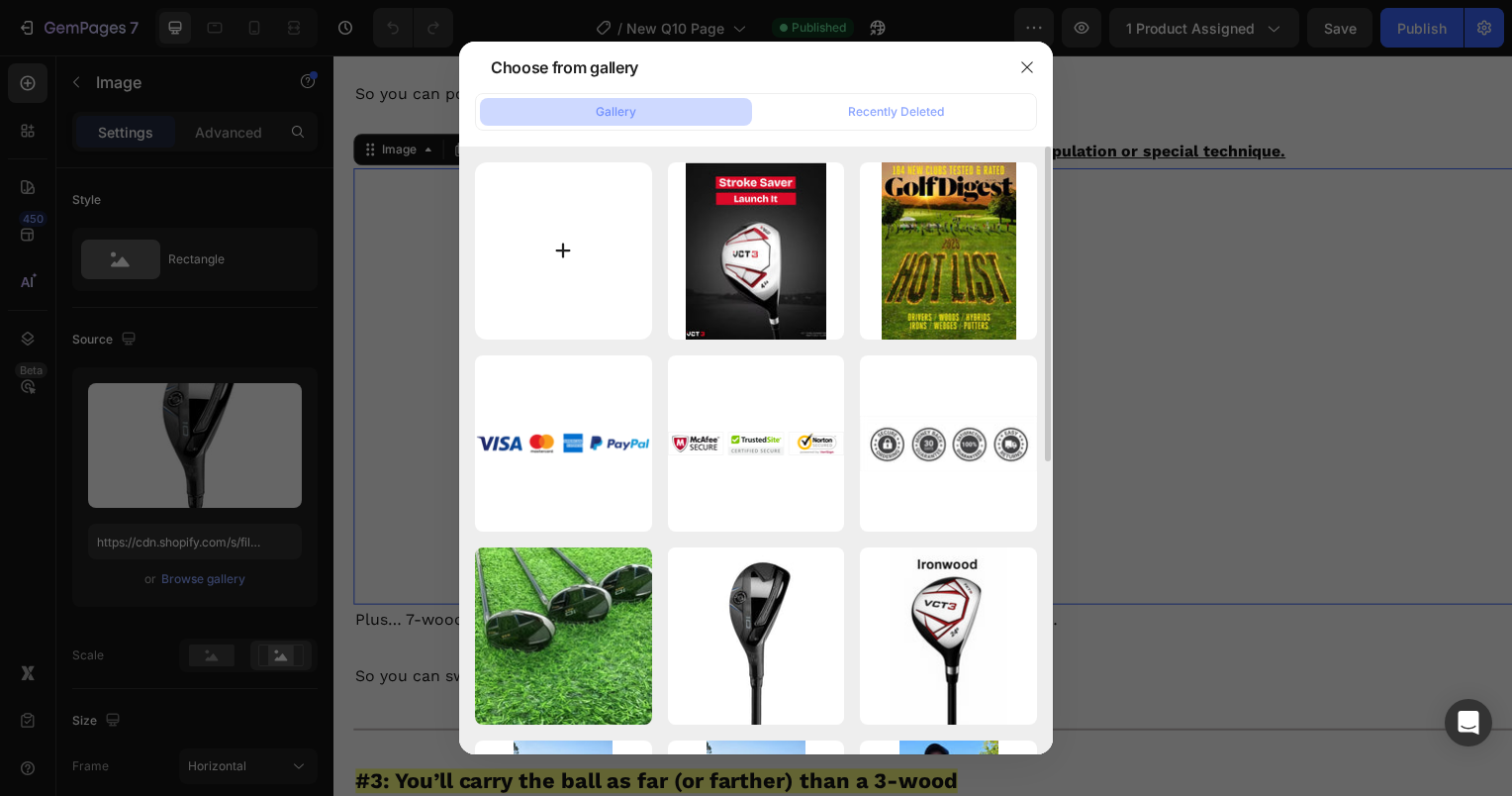 type on "C:\fakepath\[FILENAME]" 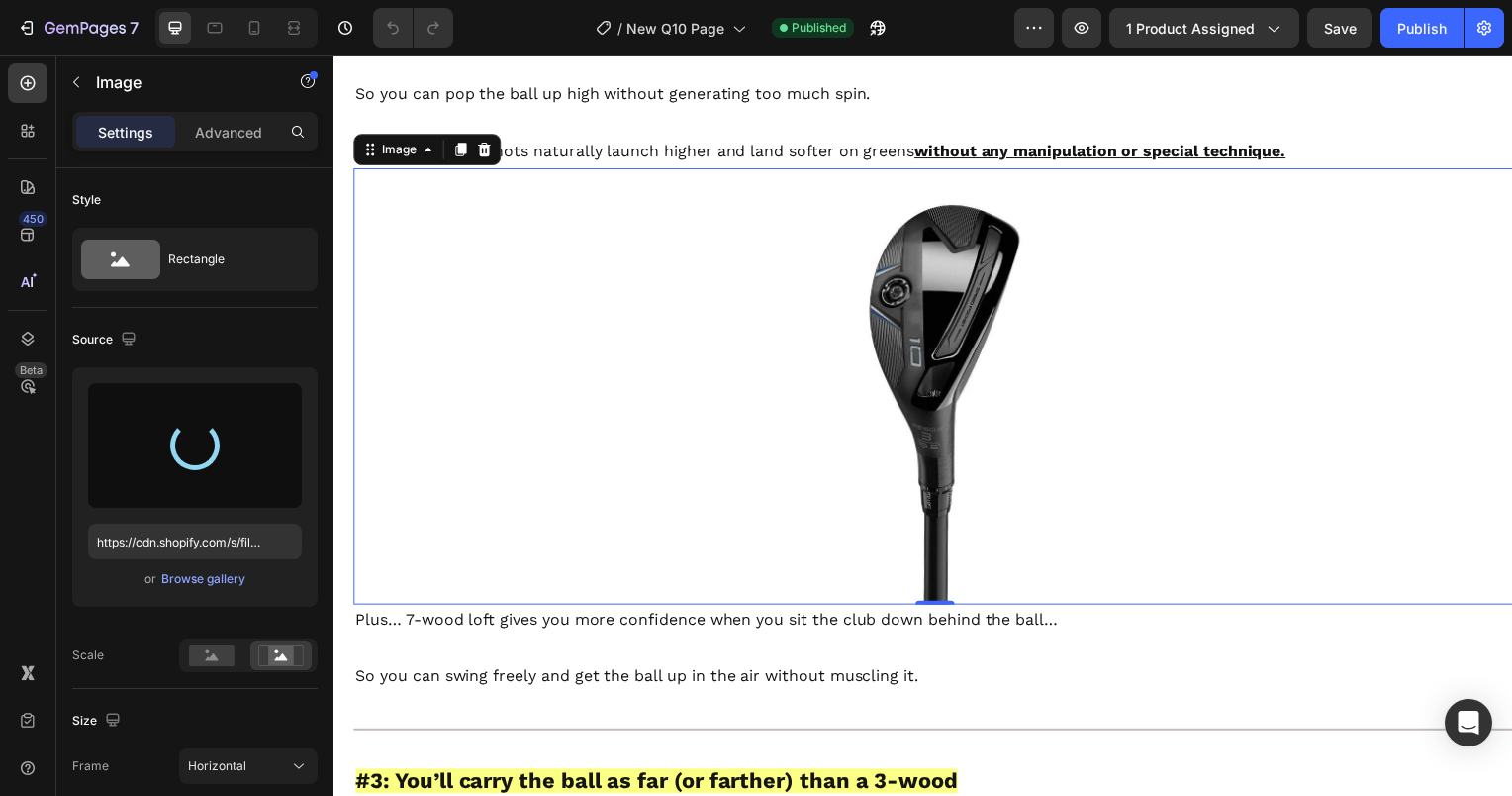 type on "https://cdn.shopify.com/s/files/1/0643/6995/0808/files/gempages_574916335314666725-3439c081-edaa-438b-8d8c-b9c507ce5f4c.jpg" 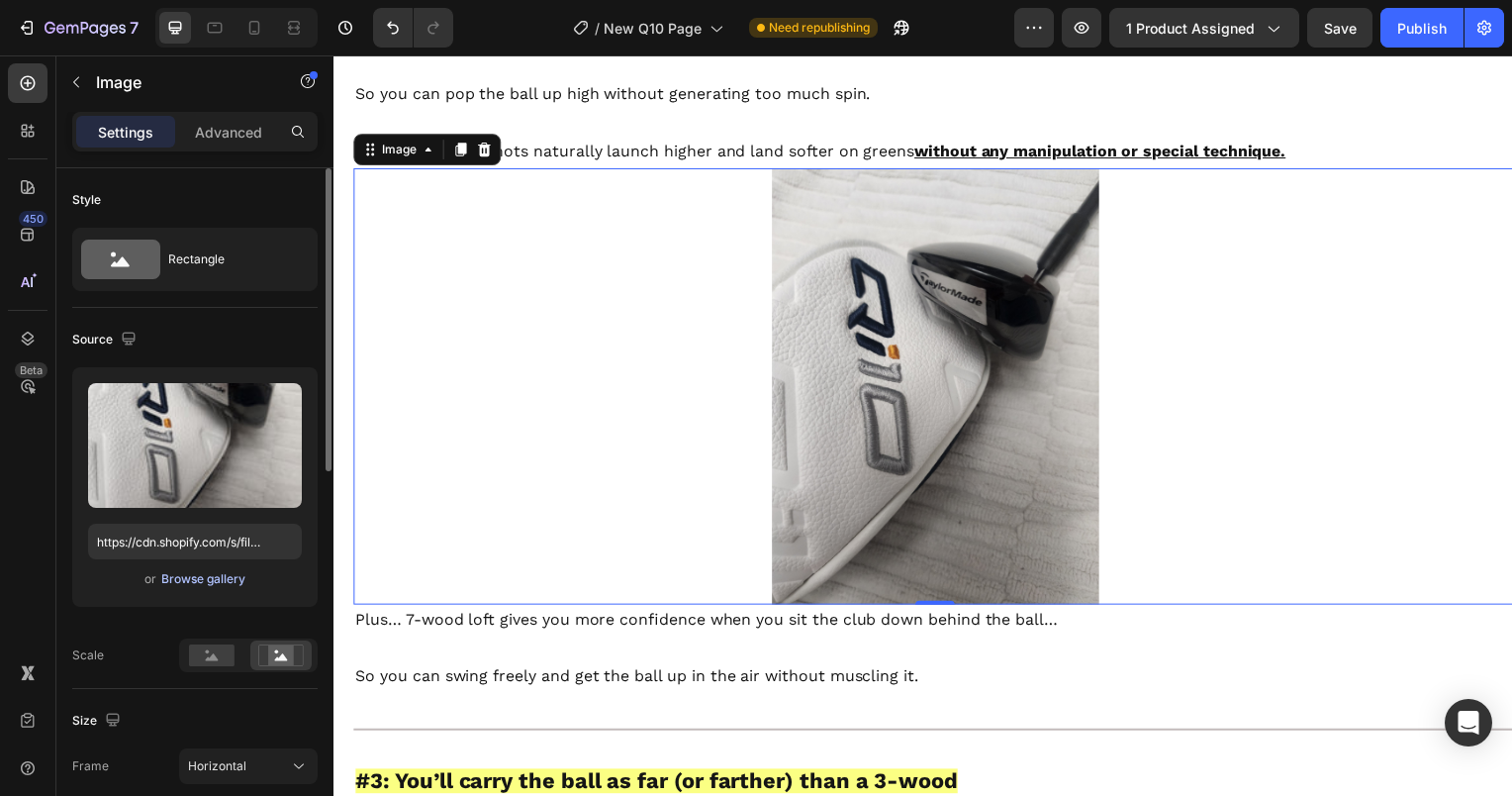 click on "Browse gallery" at bounding box center (203, 579) 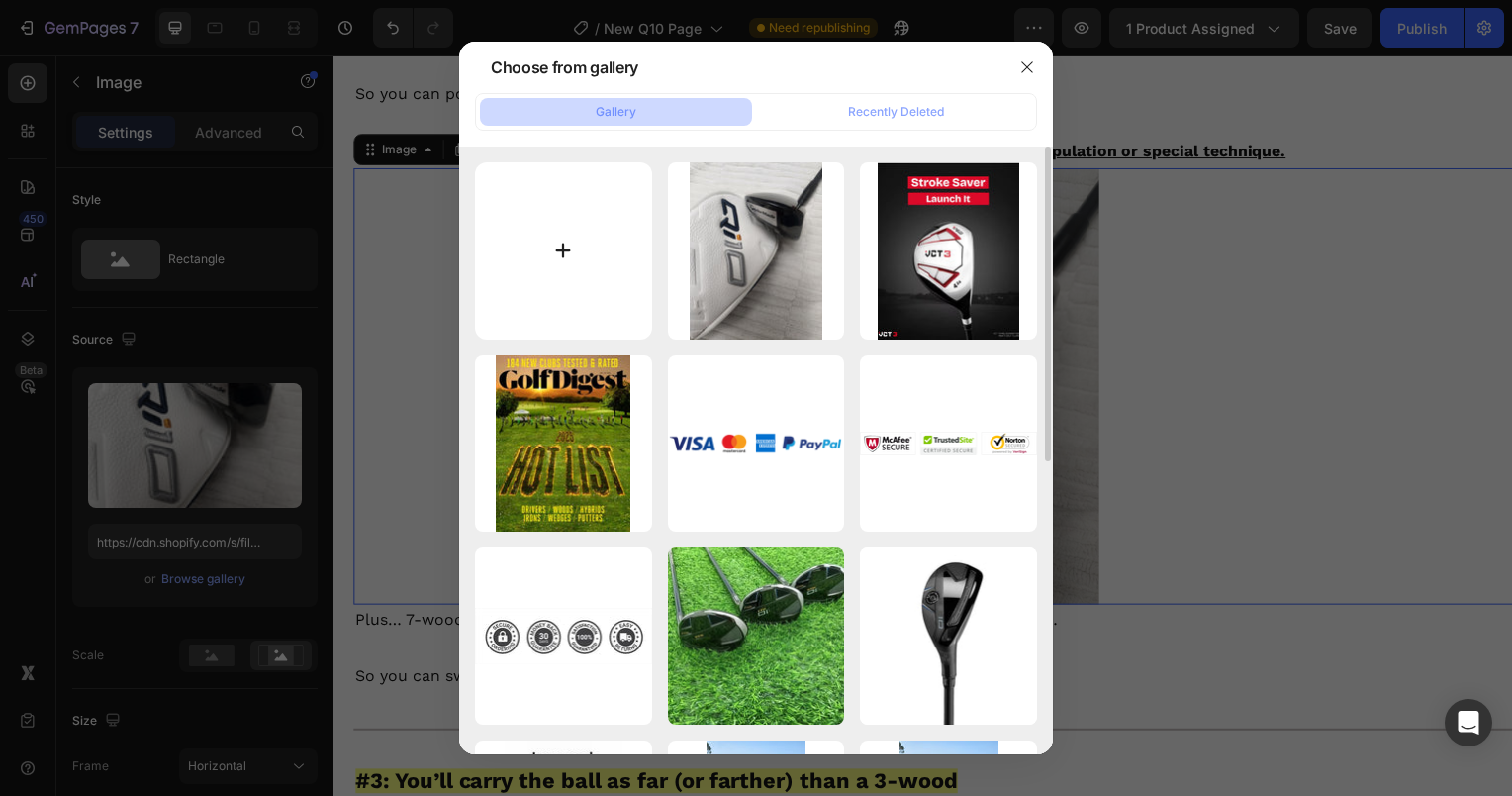 click at bounding box center (563, 250) 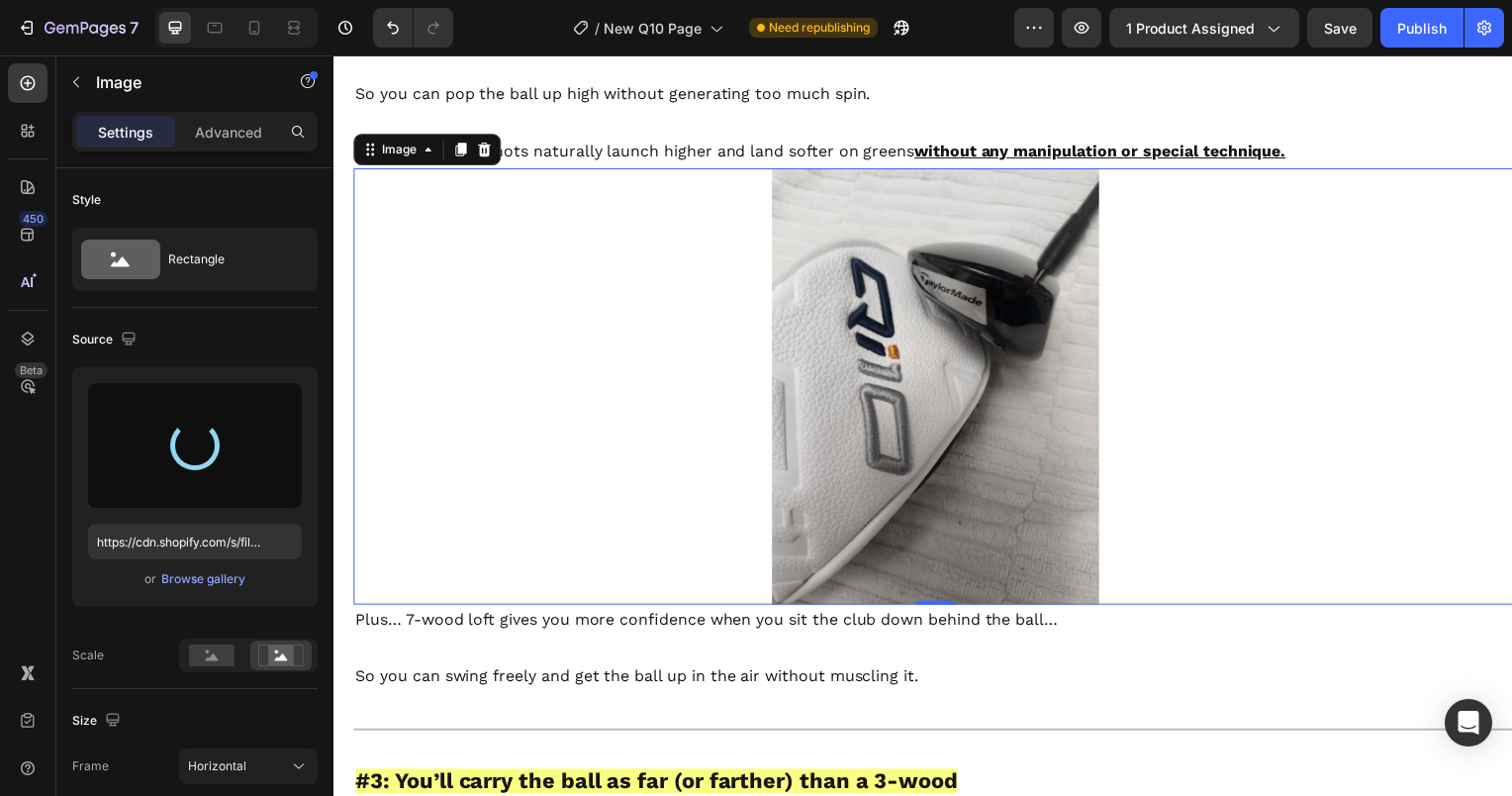 type on "https://cdn.shopify.com/s/files/1/0643/6995/0808/files/gempages_574916335314666725-decf34c5-297d-45d2-ab6f-eca0b12ae881.jpg" 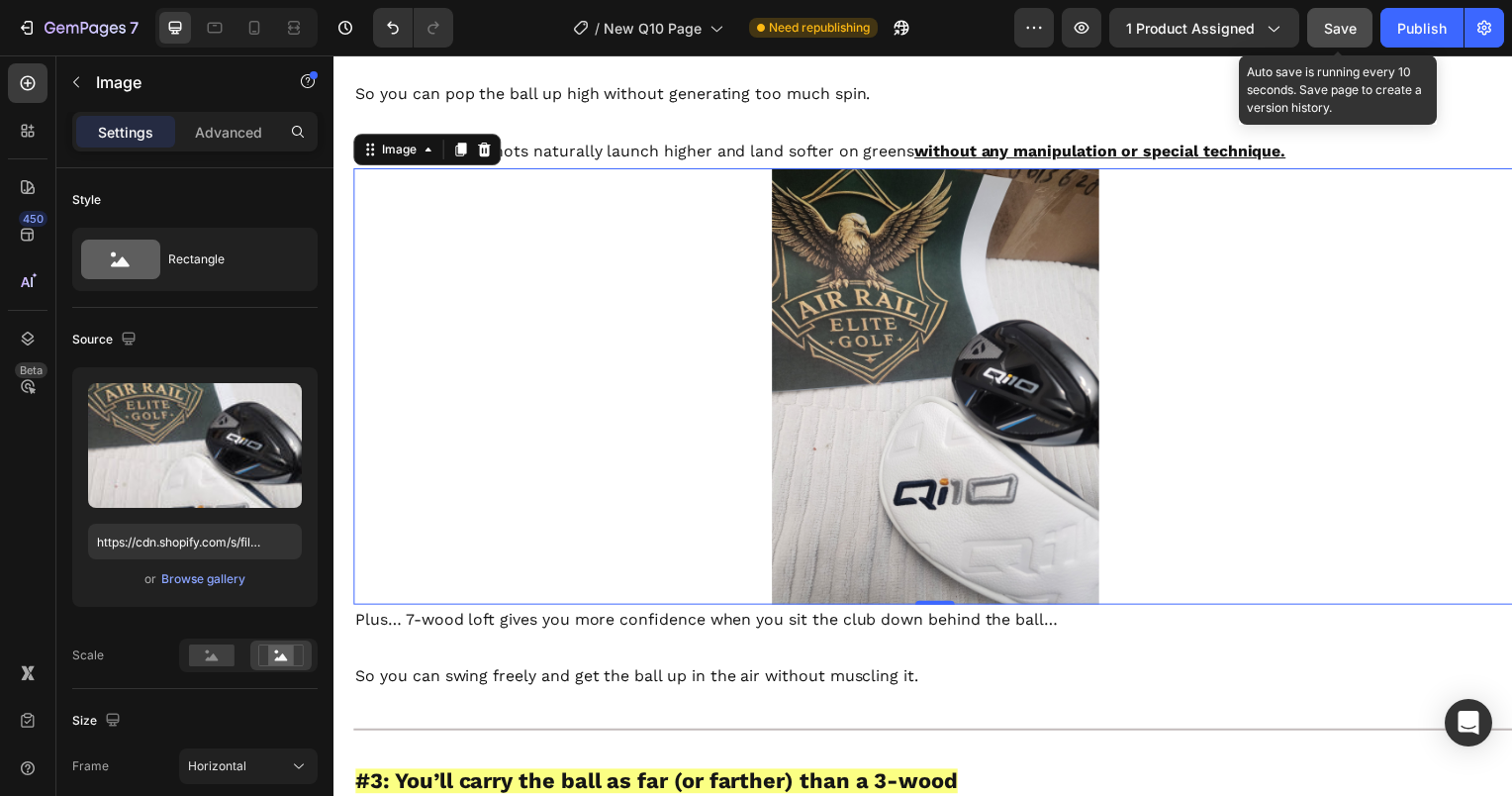 click on "Save" at bounding box center [1340, 28] 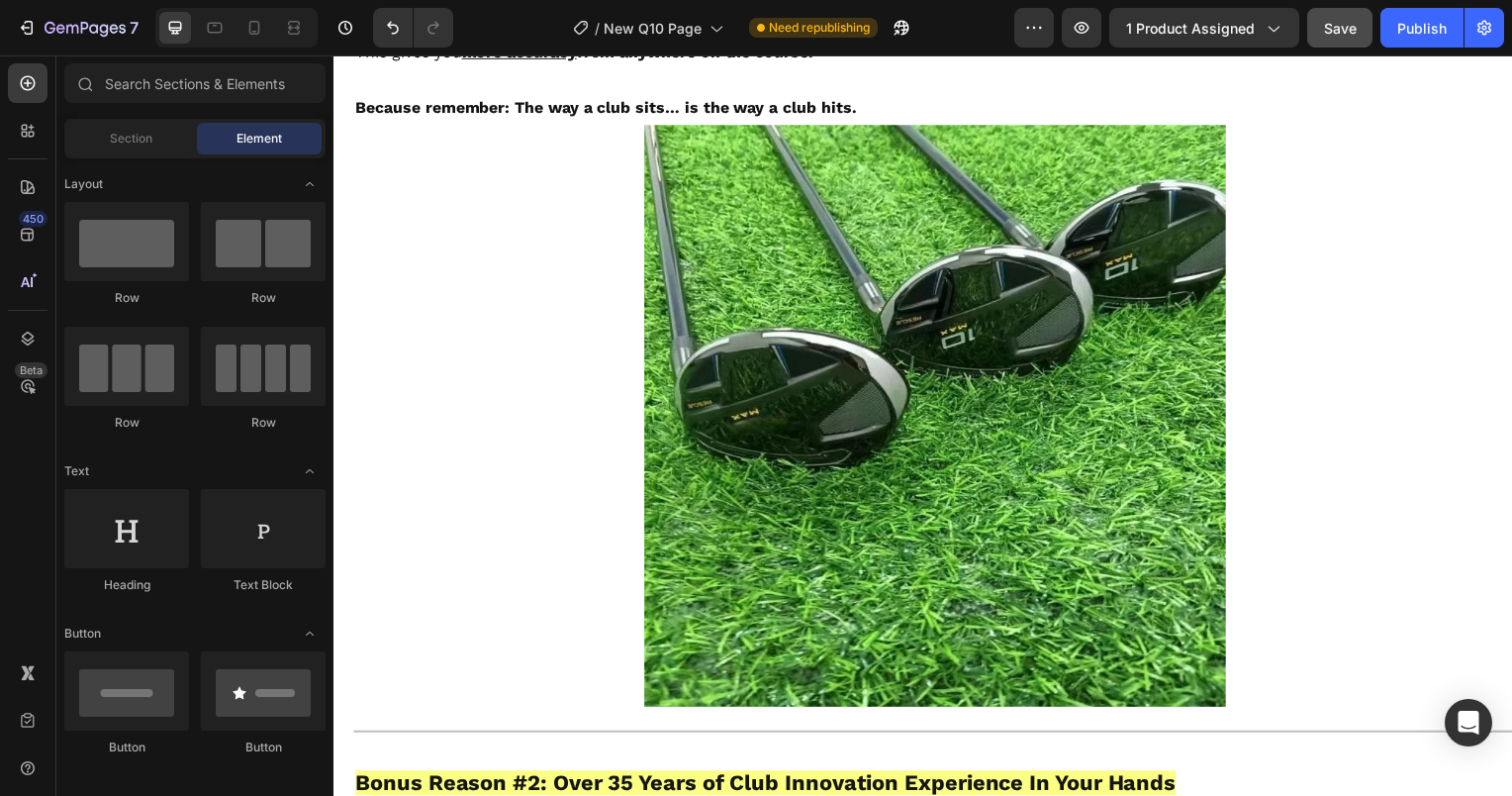 scroll, scrollTop: 4253, scrollLeft: 0, axis: vertical 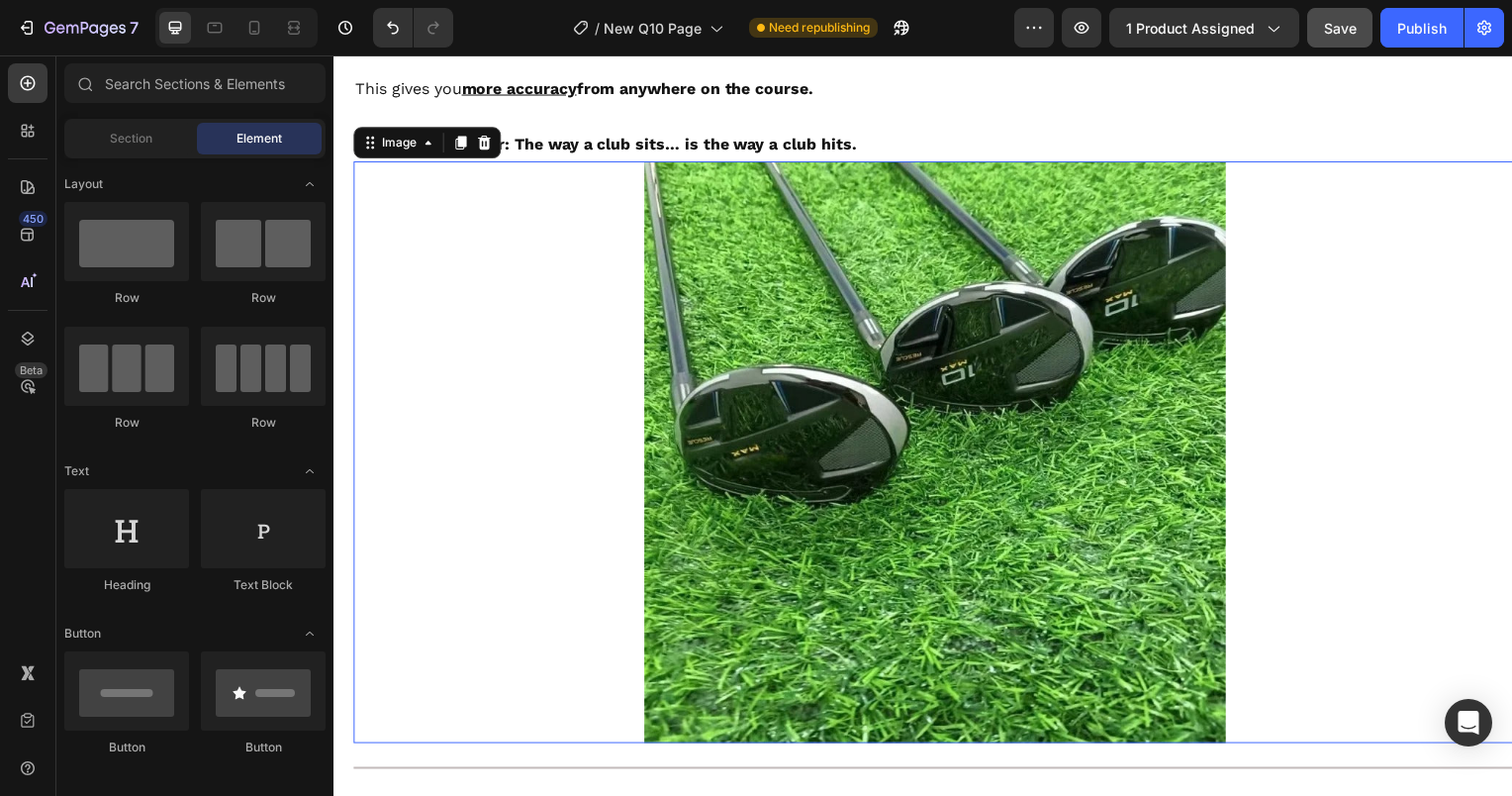 click at bounding box center (939, 455) 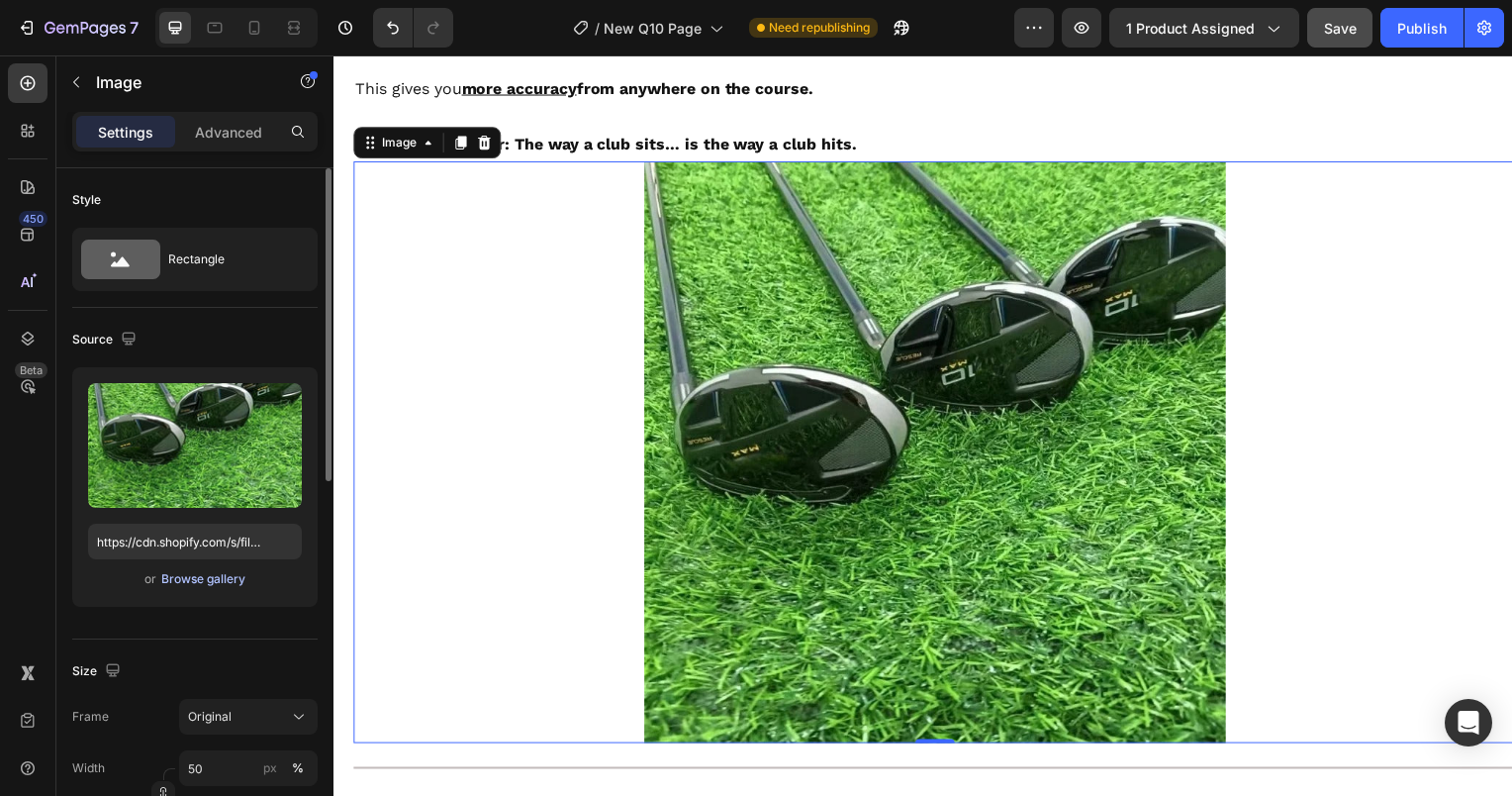 click on "Browse gallery" at bounding box center [203, 579] 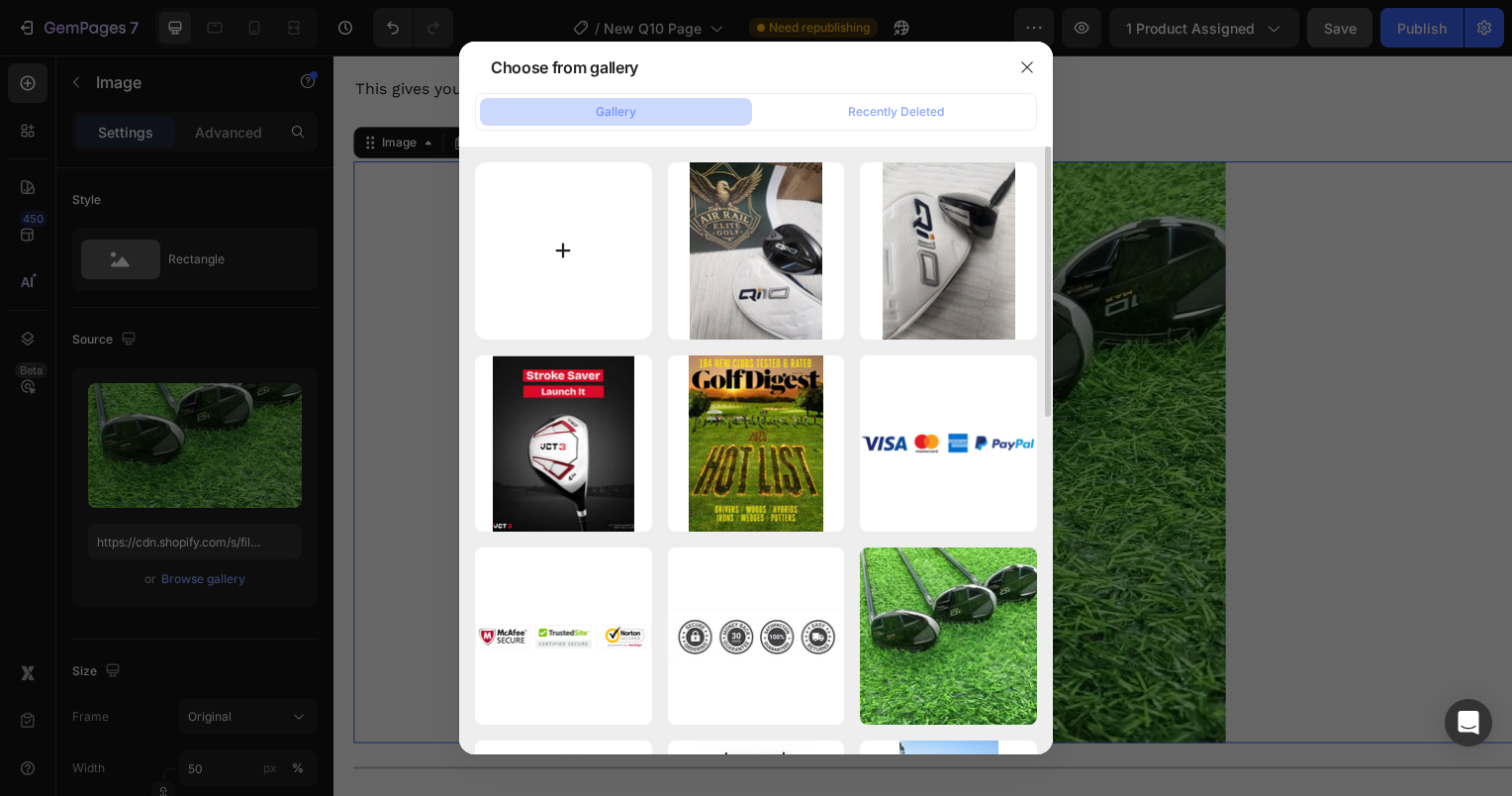 click at bounding box center (563, 250) 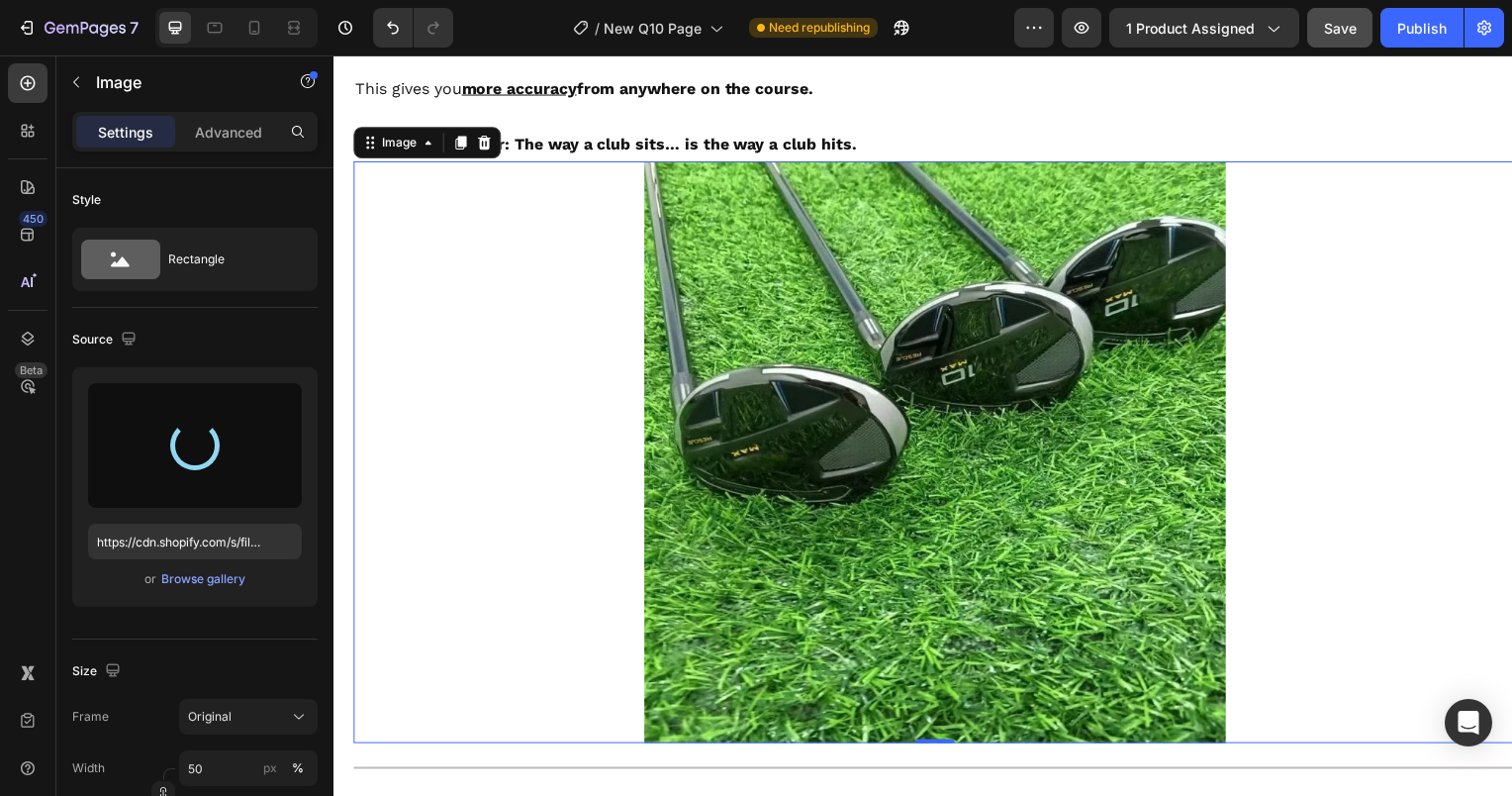 type on "https://cdn.shopify.com/s/files/1/0643/6995/0808/files/gempages_574916335314666725-3439c081-edaa-438b-8d8c-b9c507ce5f4c.jpg" 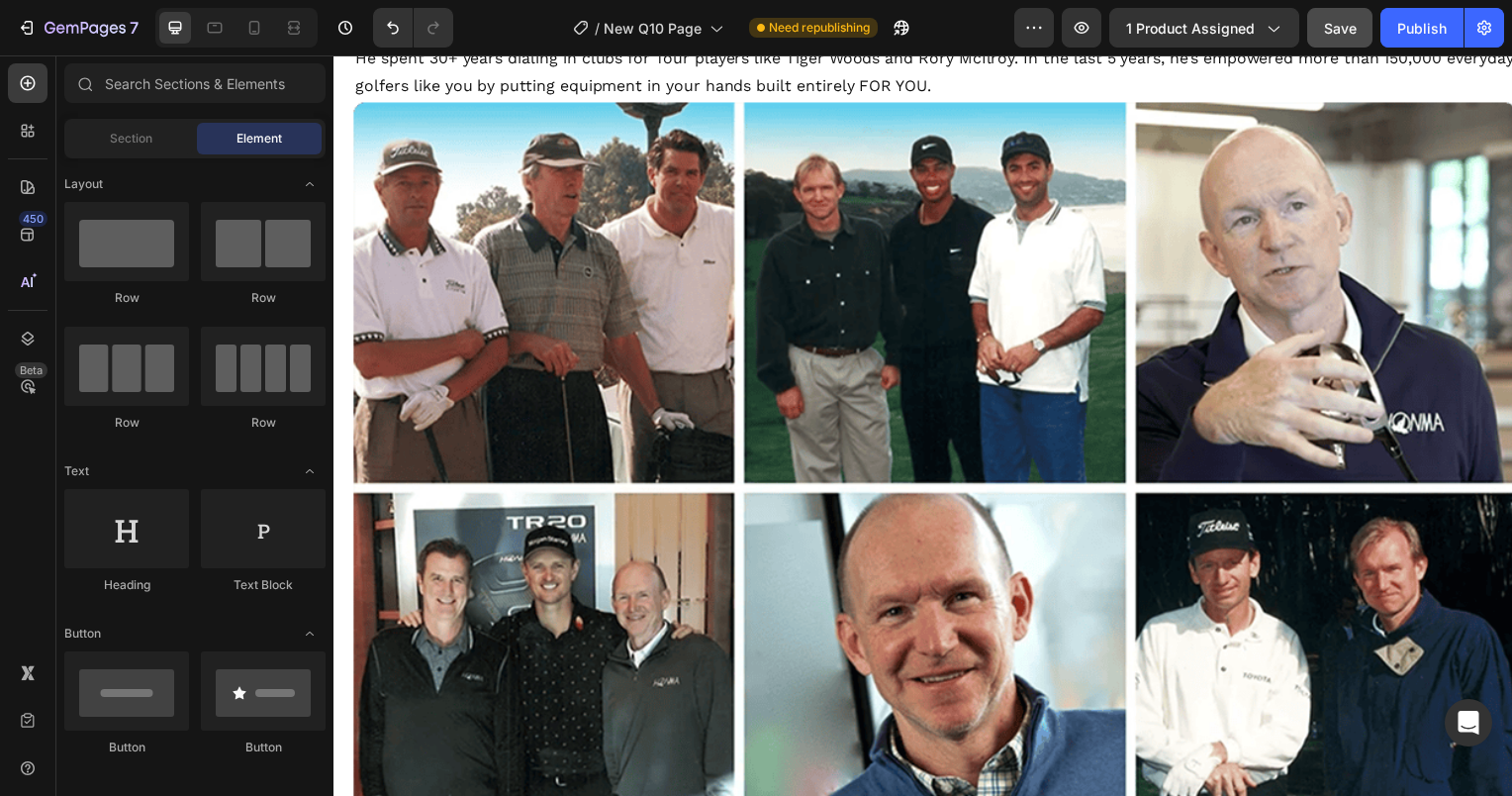 scroll, scrollTop: 5274, scrollLeft: 0, axis: vertical 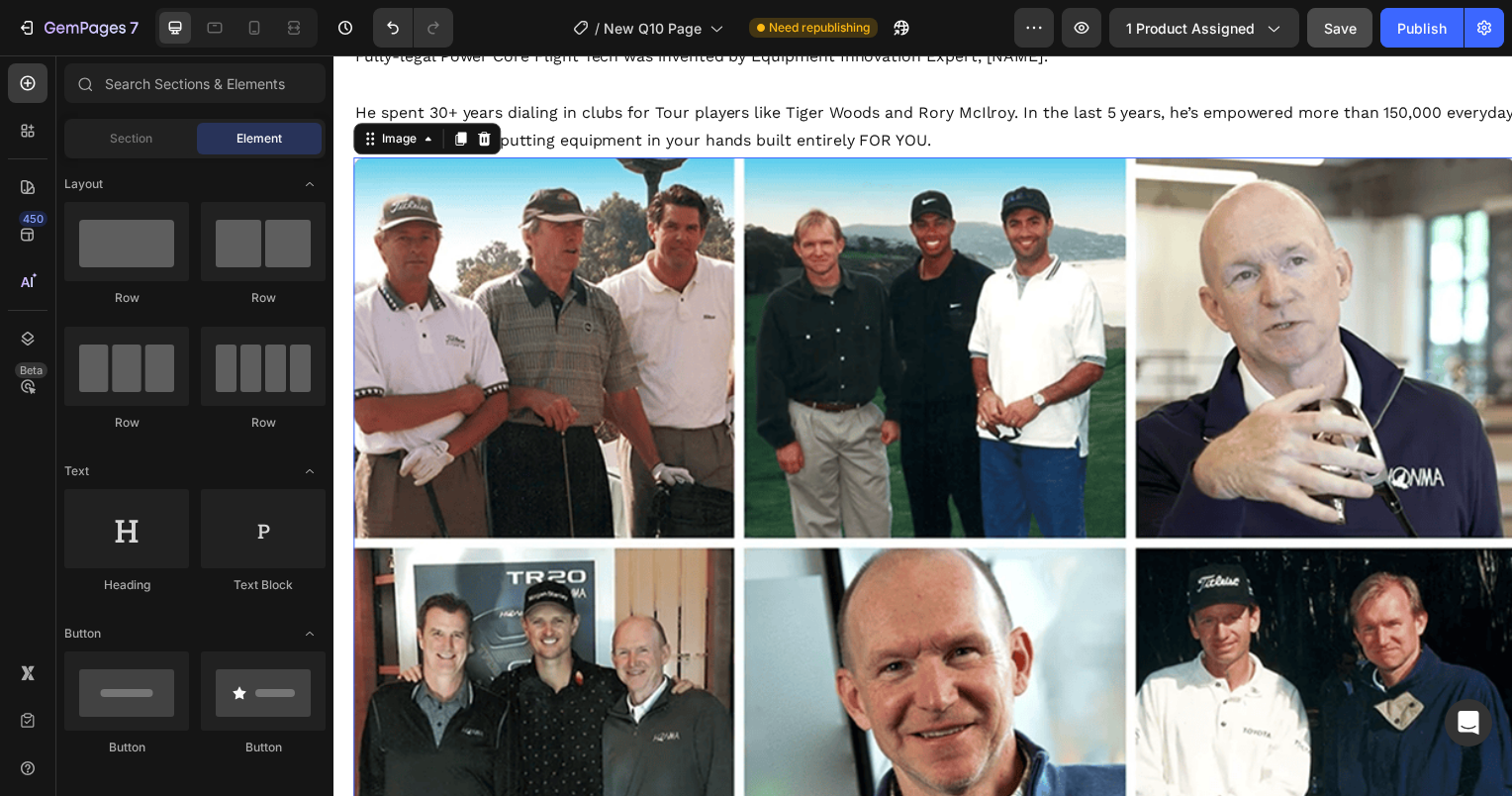 click at bounding box center (939, 547) 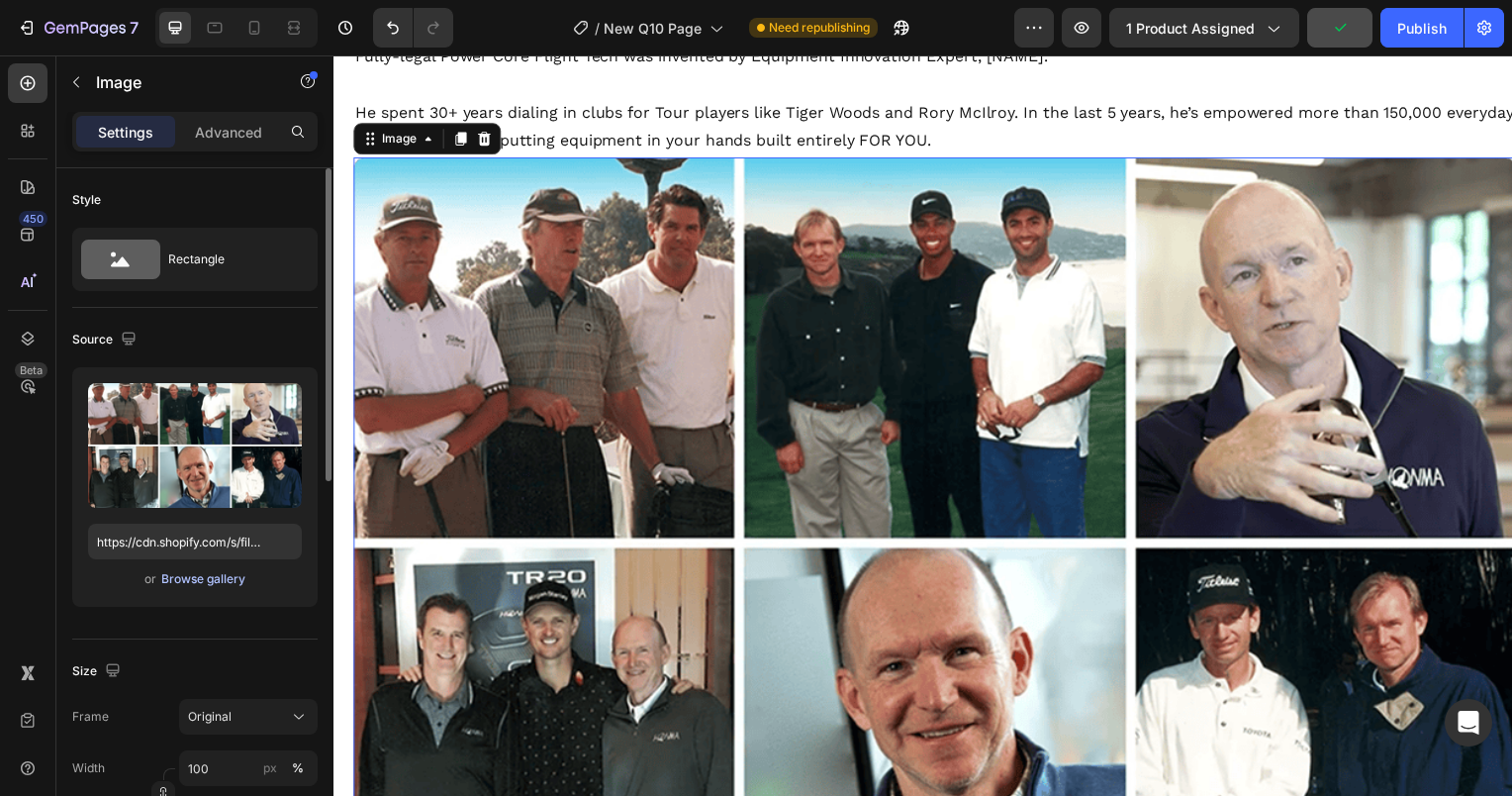 click on "Browse gallery" at bounding box center (203, 579) 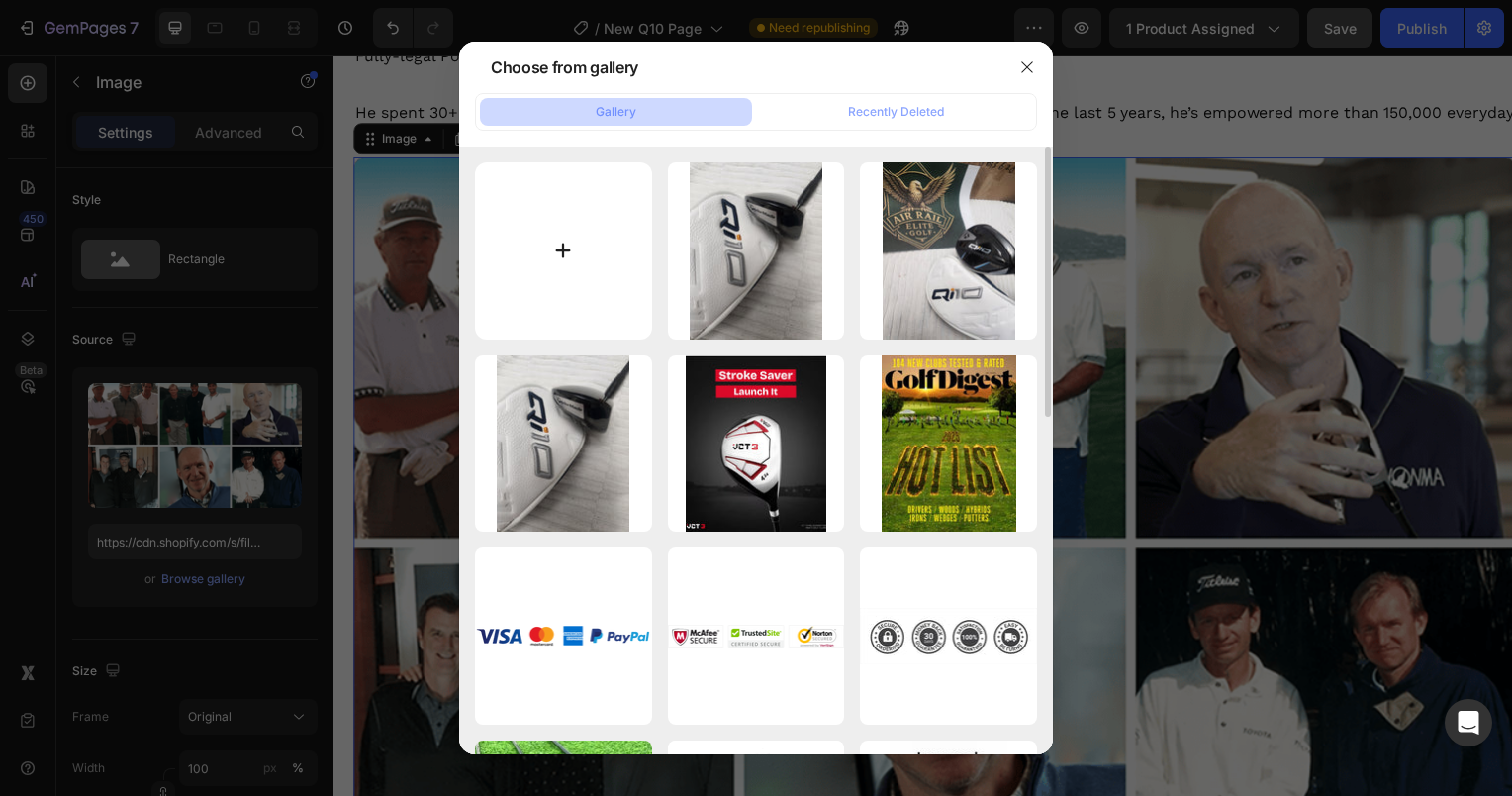 click at bounding box center [563, 250] 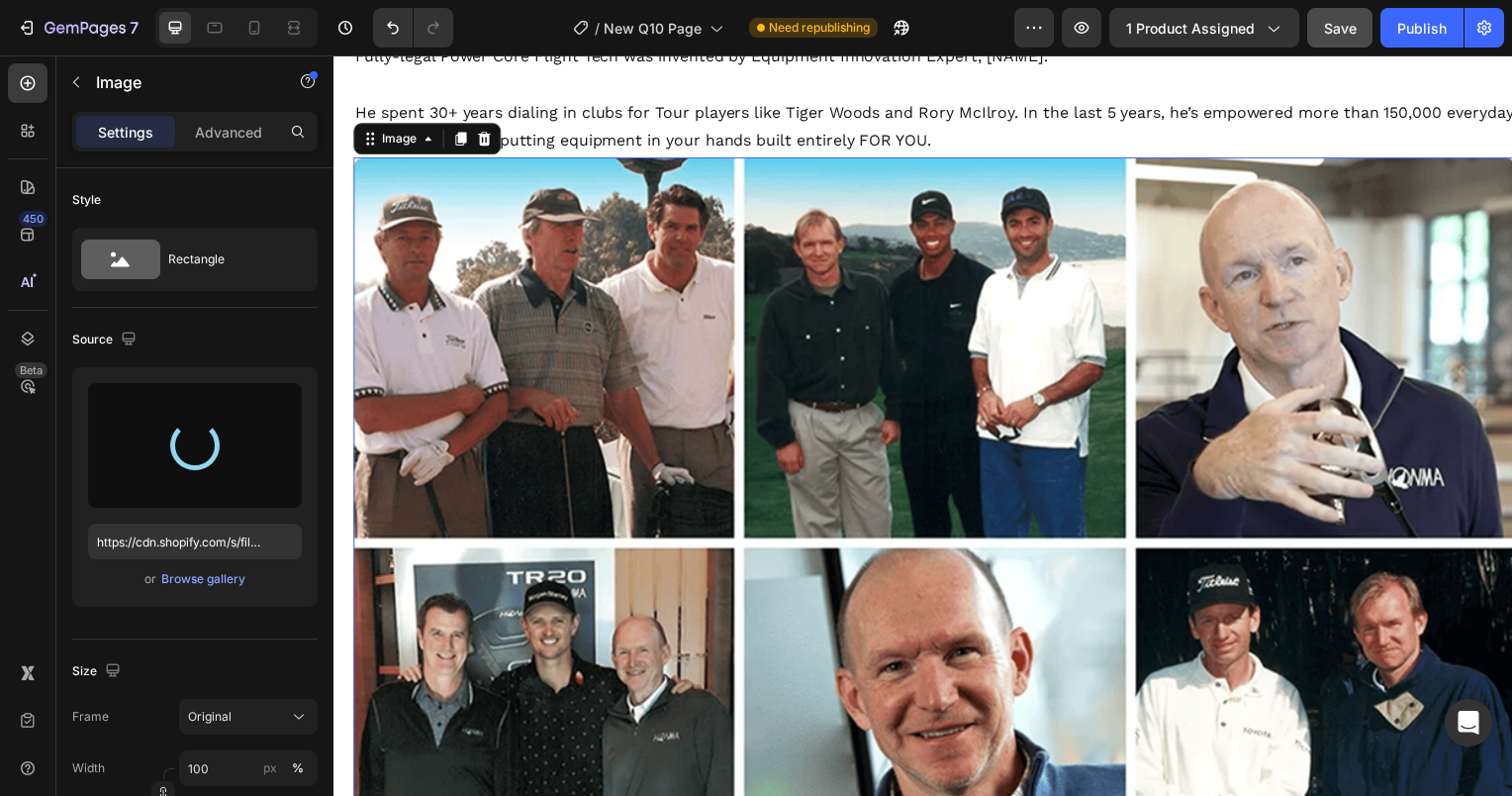 type on "https://cdn.shopify.com/s/files/1/0643/6995/0808/files/gempages_574916335314666725-5af23261-57e1-41d5-9ce9-7b8a9047cb3f.jpg" 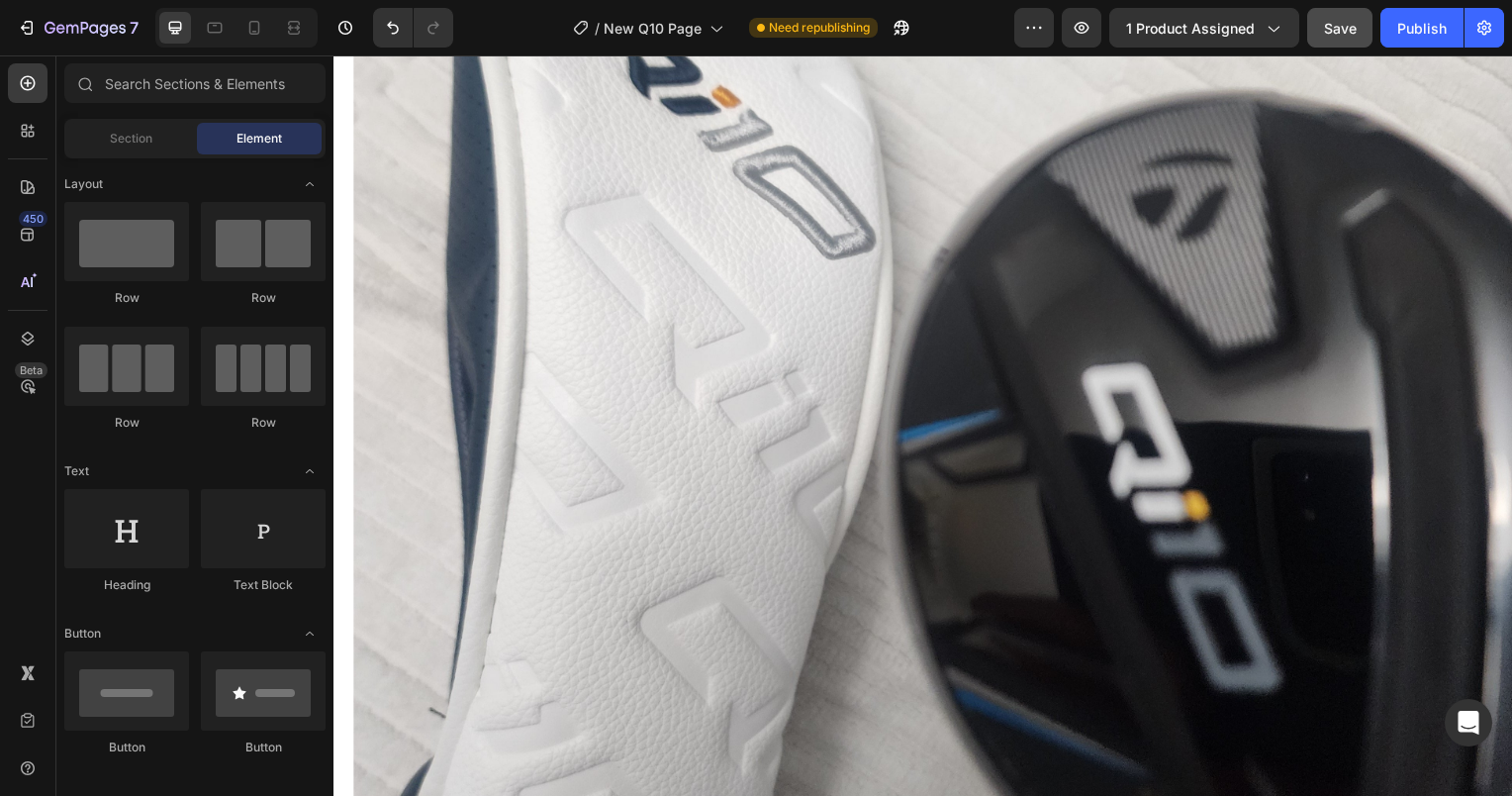 scroll, scrollTop: 5837, scrollLeft: 0, axis: vertical 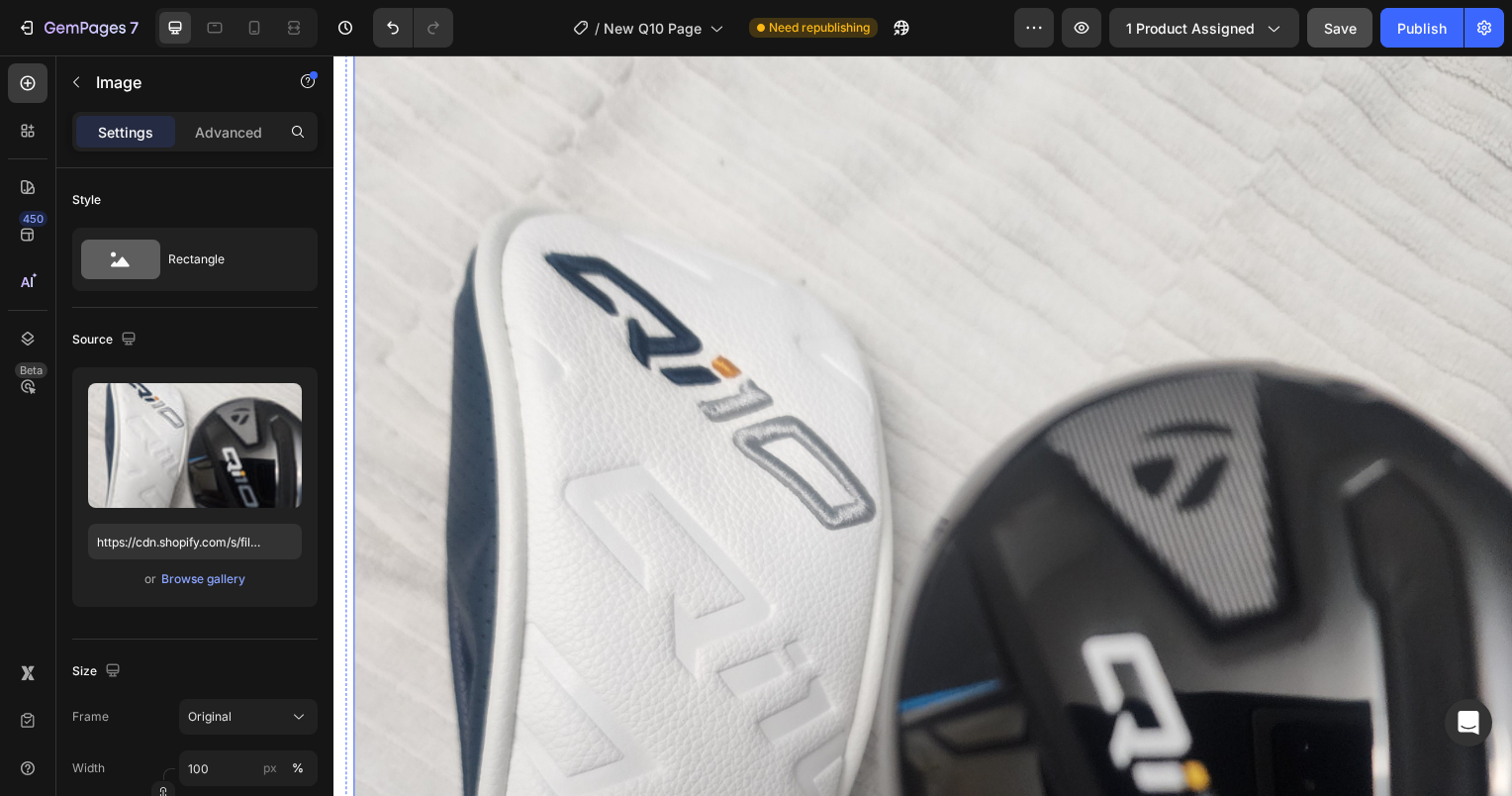click at bounding box center [939, 629] 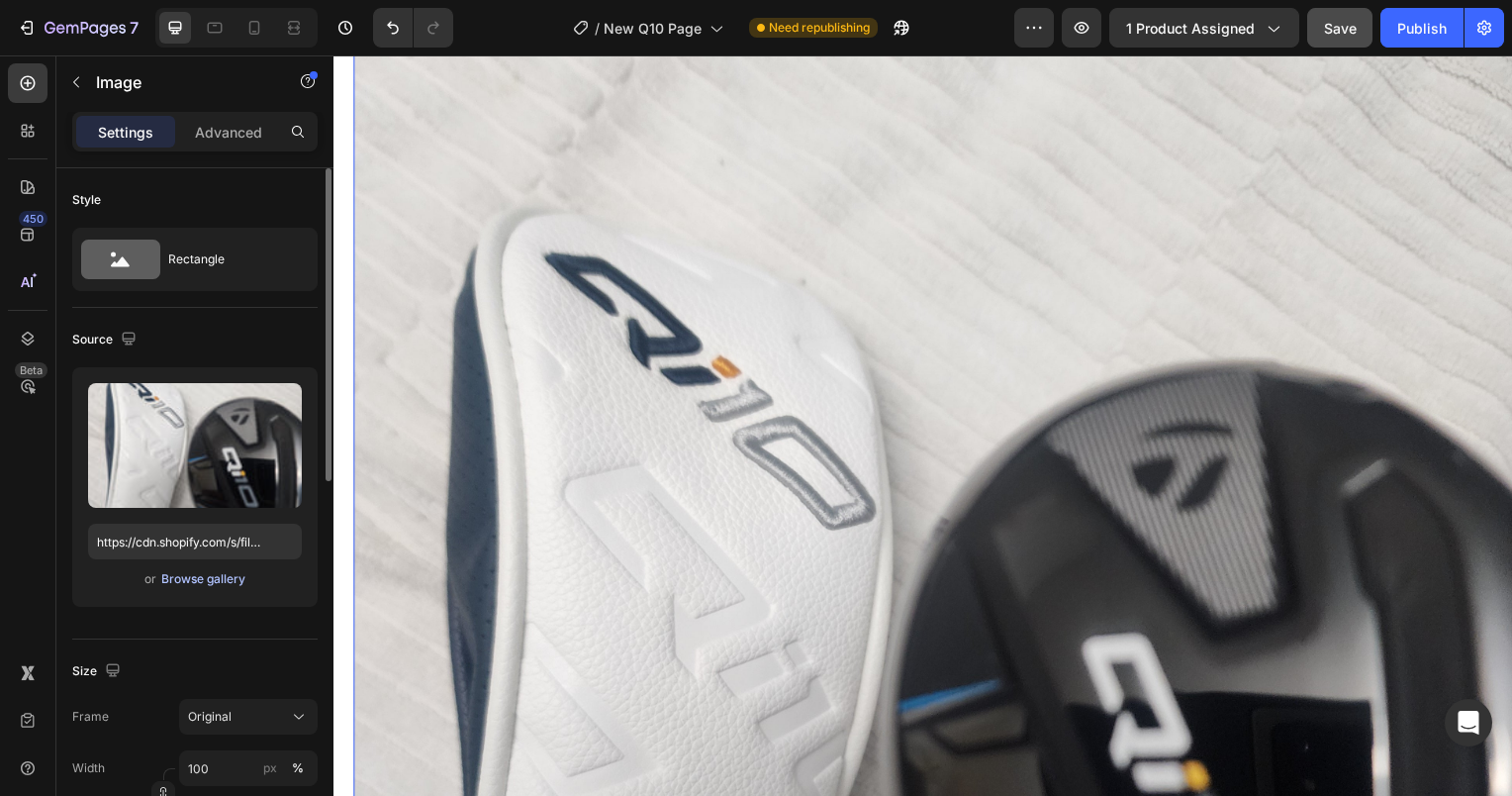 click on "Browse gallery" at bounding box center [203, 579] 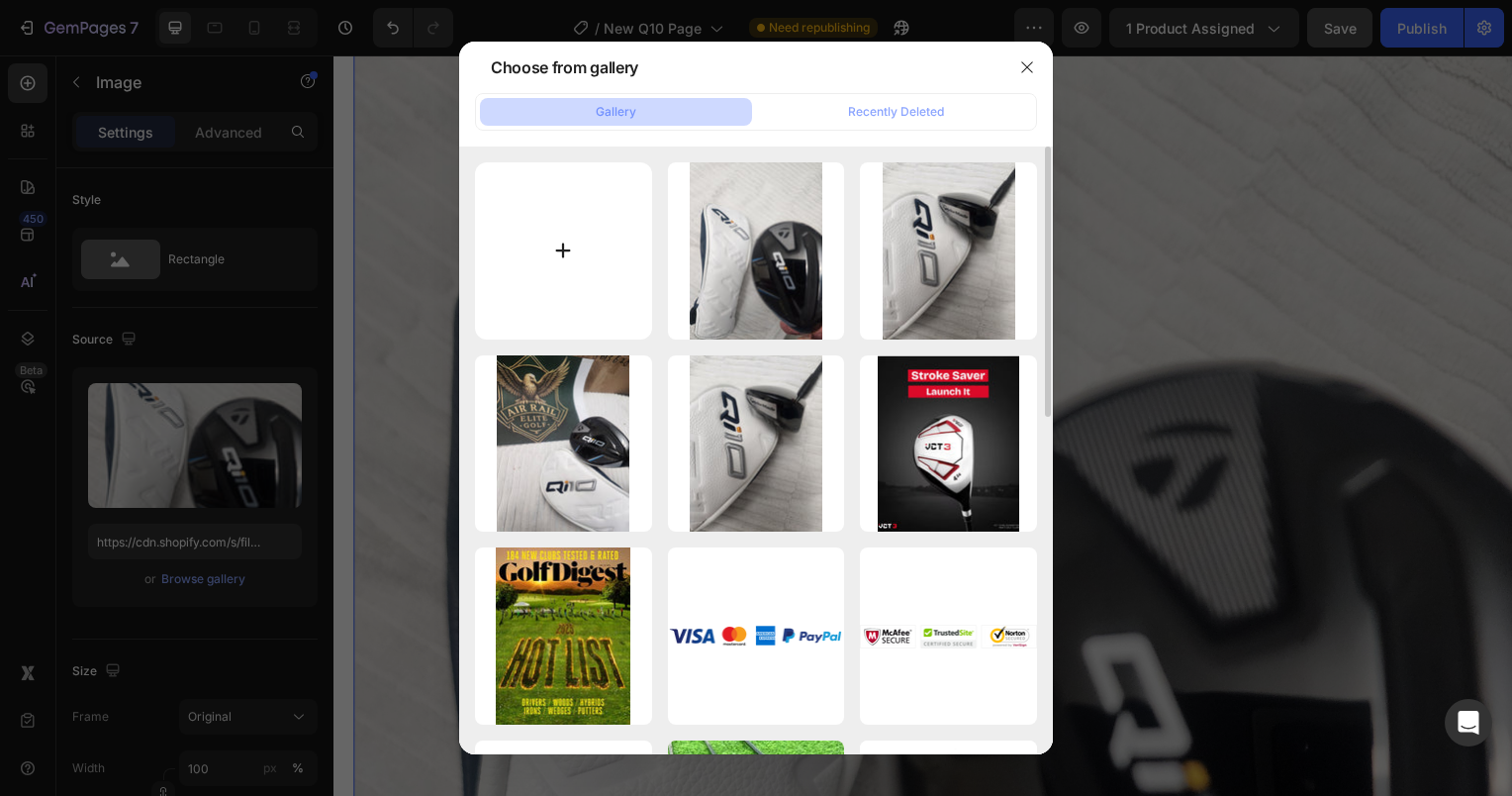 click at bounding box center [563, 250] 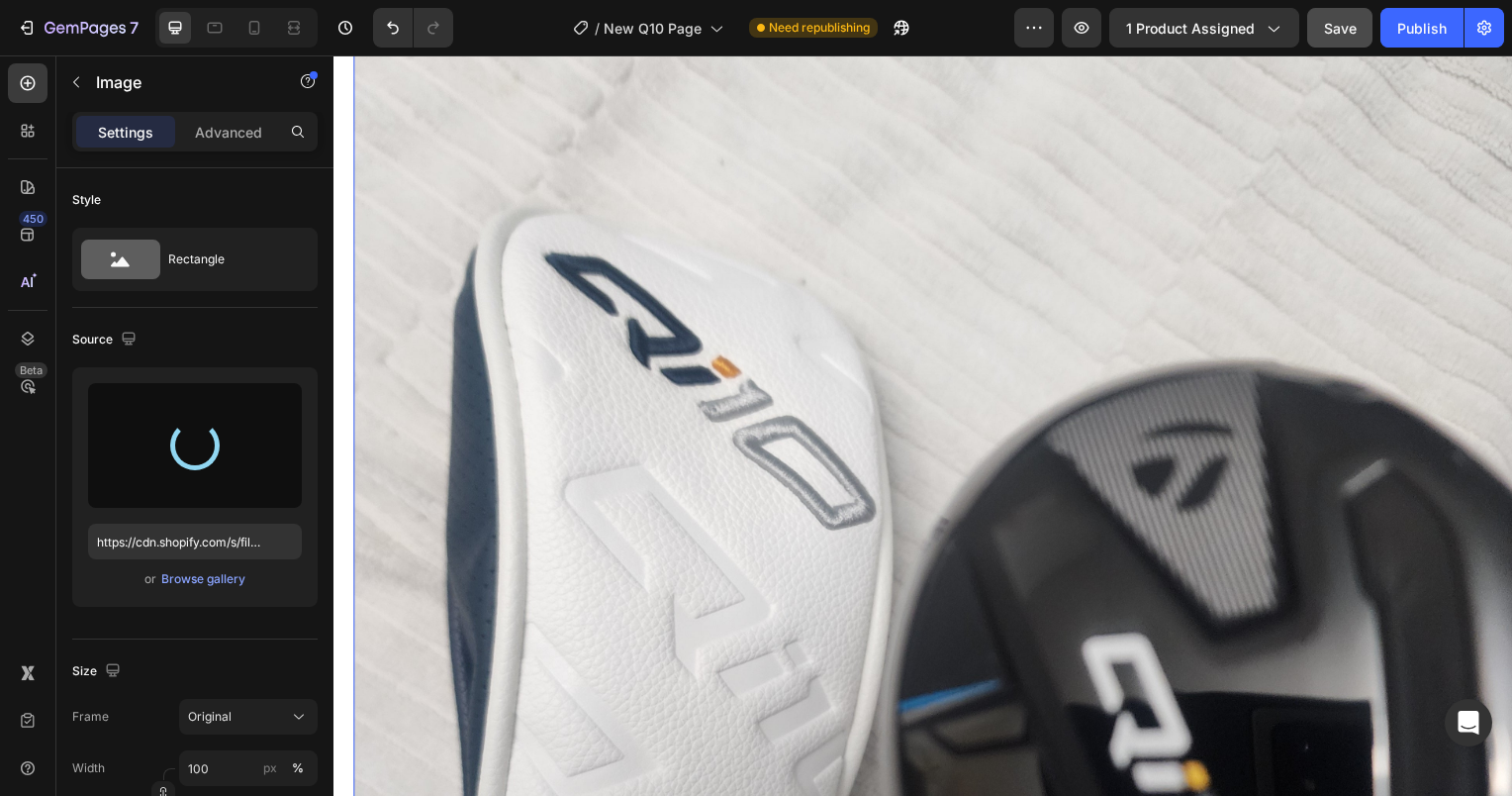 type on "https://cdn.shopify.com/s/files/1/0643/6995/0808/files/gempages_574916335314666725-3439c081-edaa-438b-8d8c-b9c507ce5f4c.jpg" 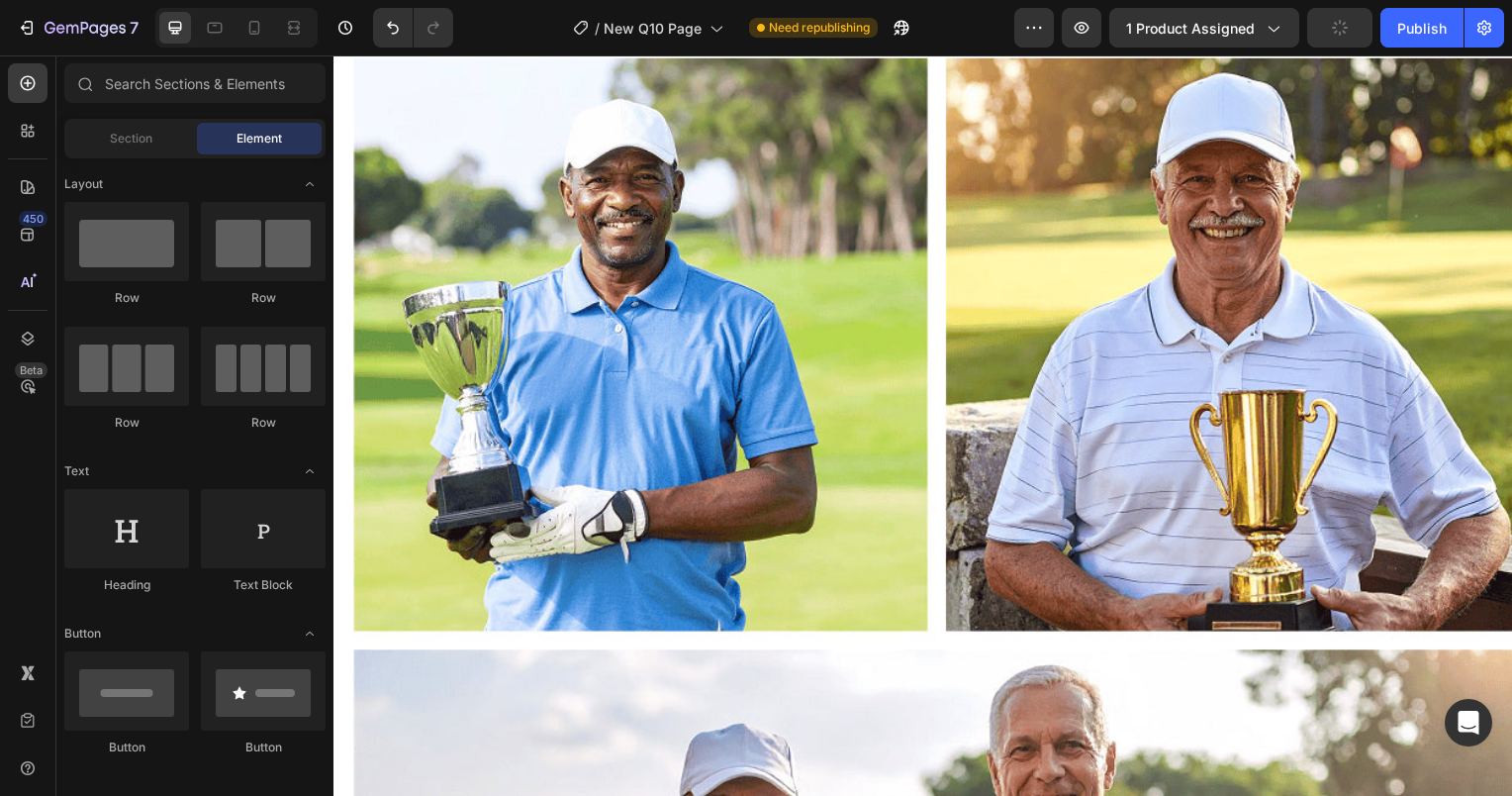scroll, scrollTop: 7122, scrollLeft: 0, axis: vertical 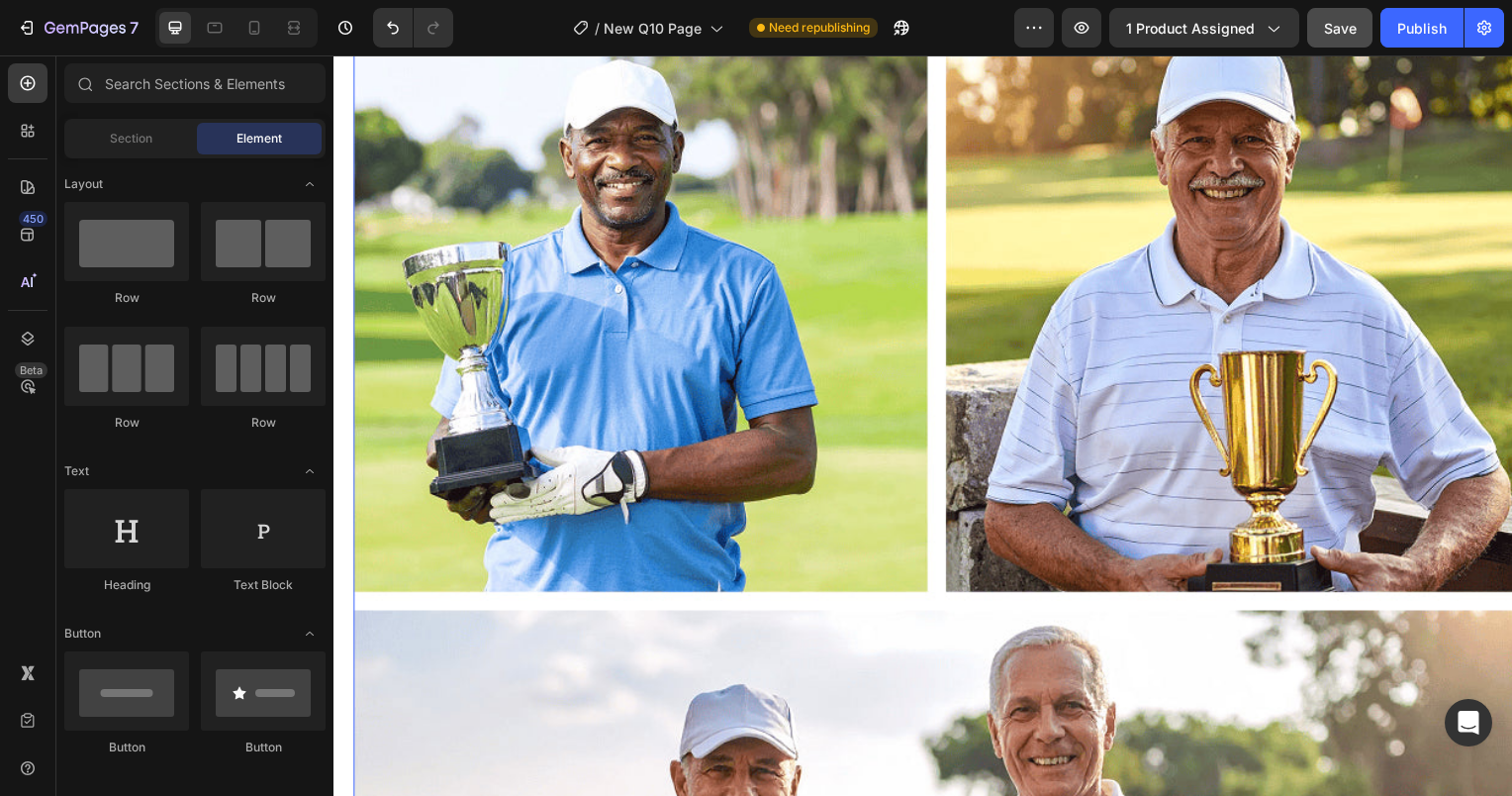 click at bounding box center [939, 605] 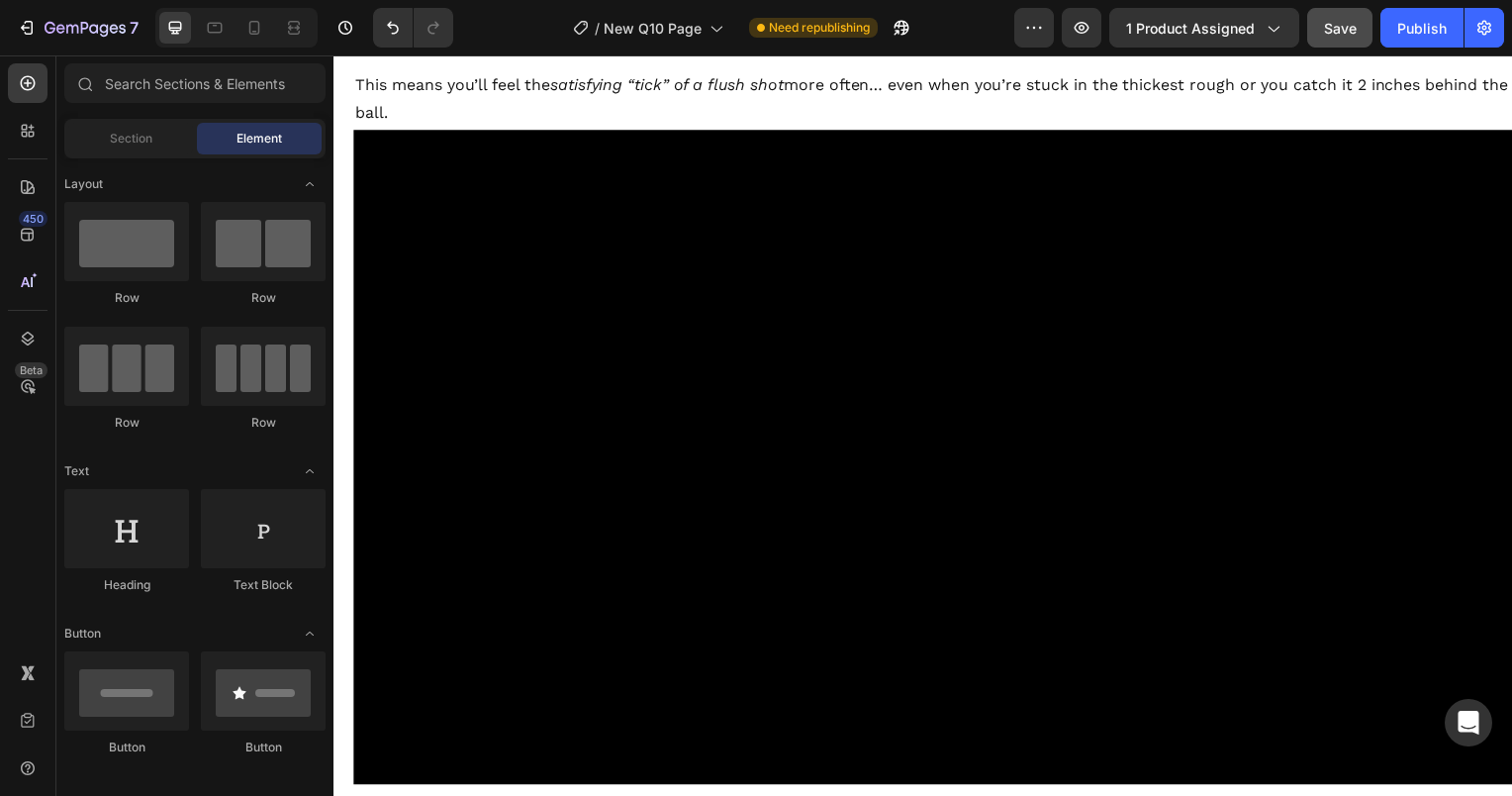 scroll, scrollTop: 2141, scrollLeft: 0, axis: vertical 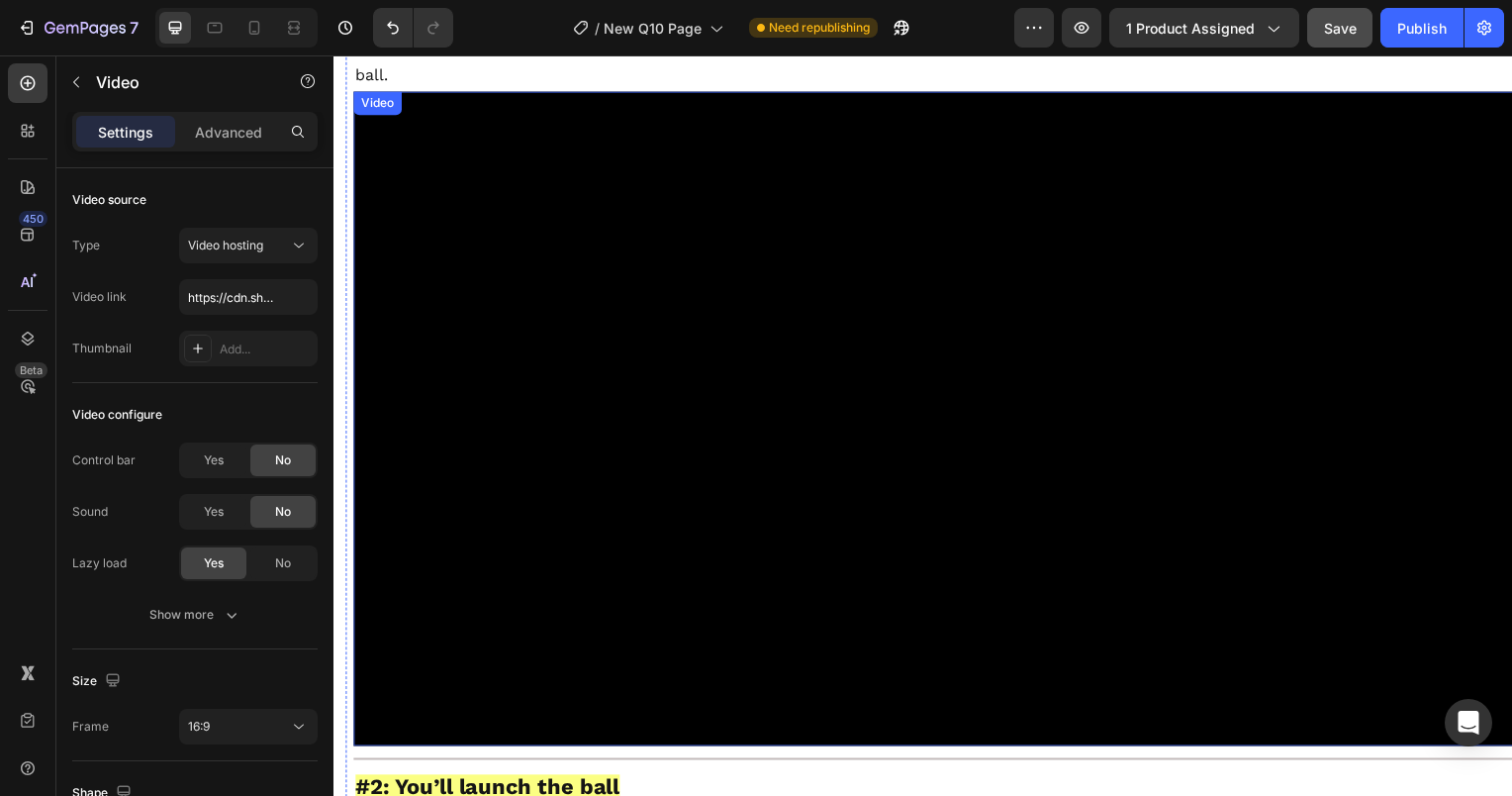 click at bounding box center (939, 422) 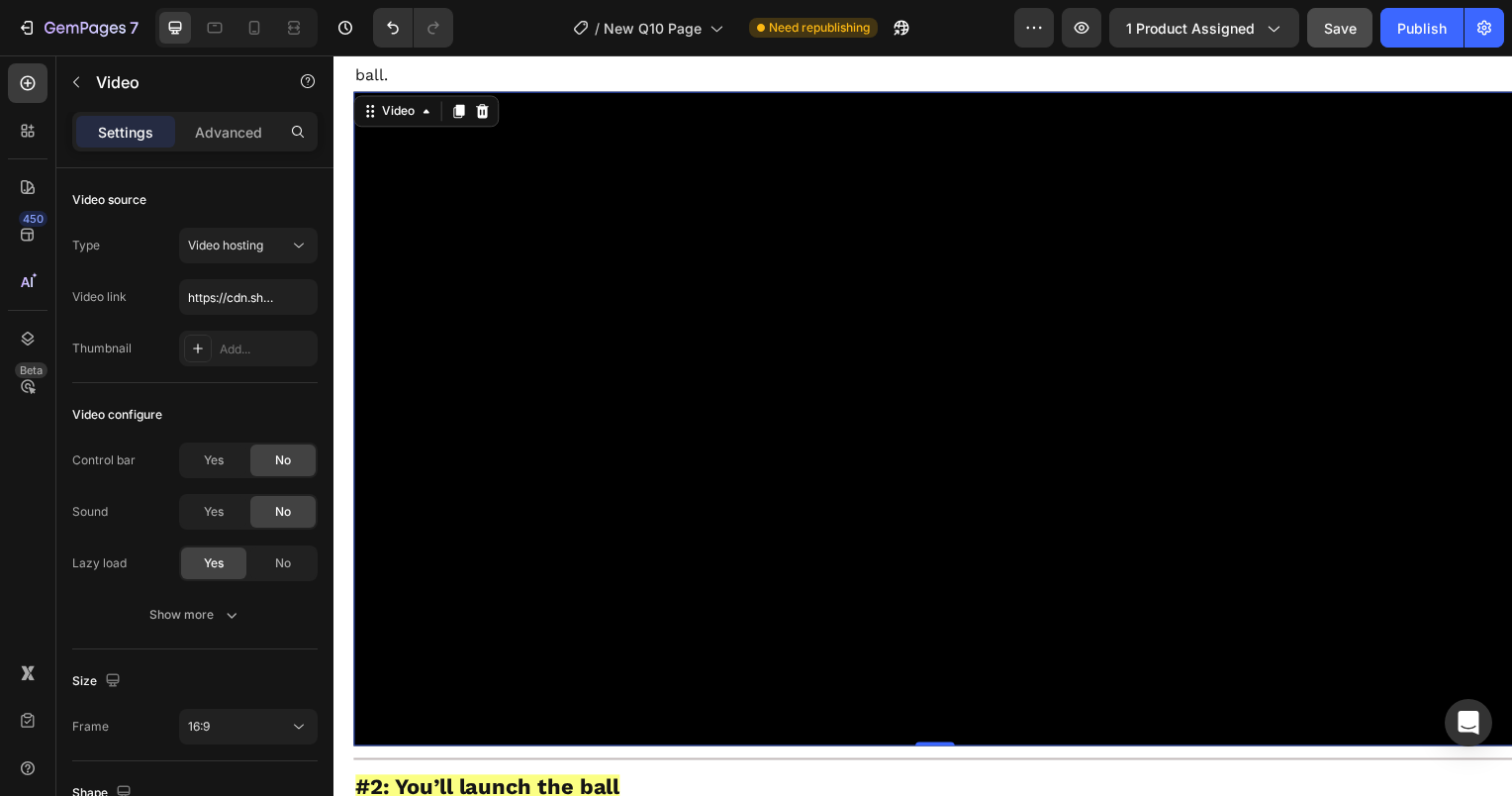 click at bounding box center (939, 422) 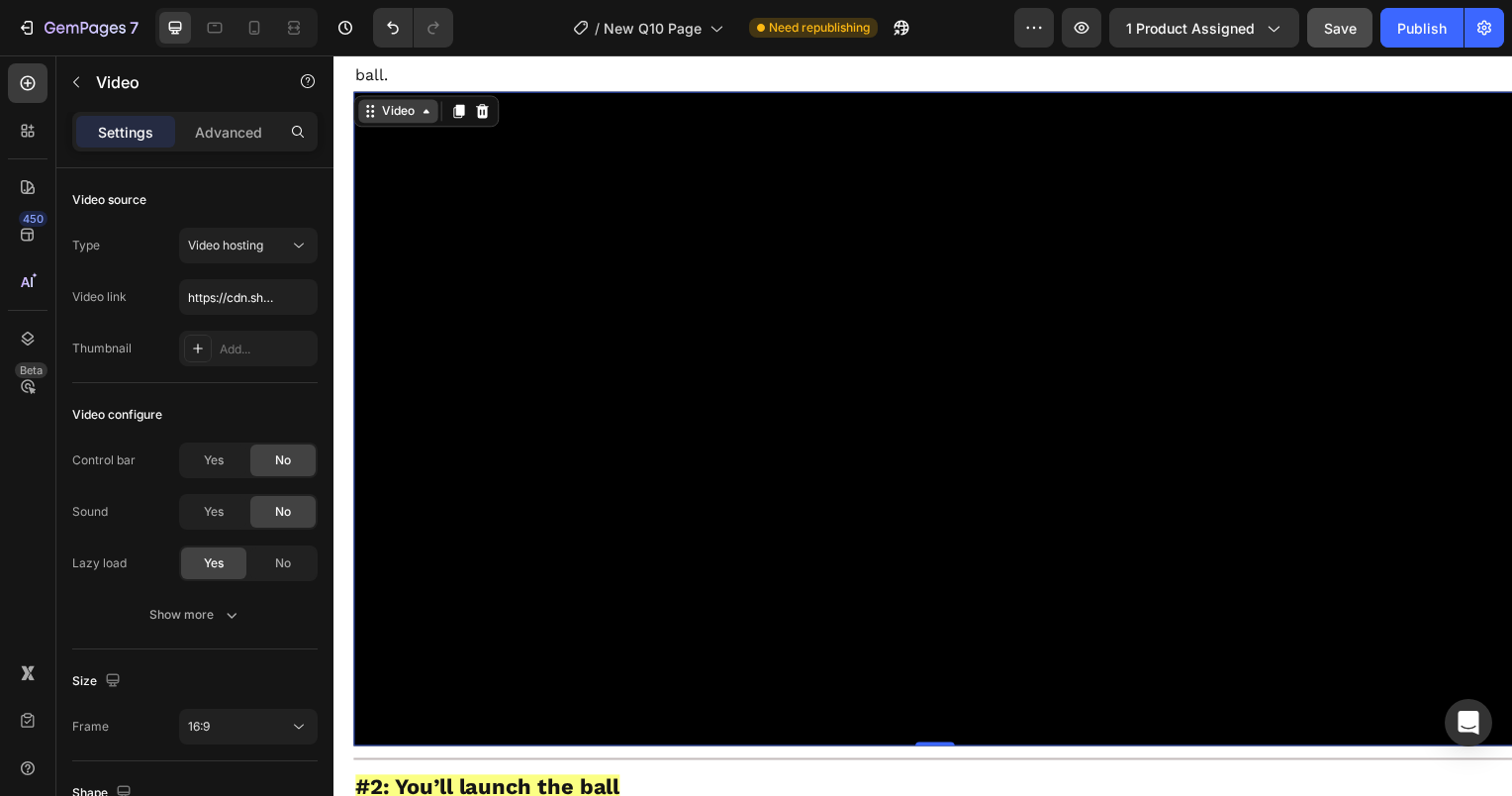 click on "Video" at bounding box center (398, 112) 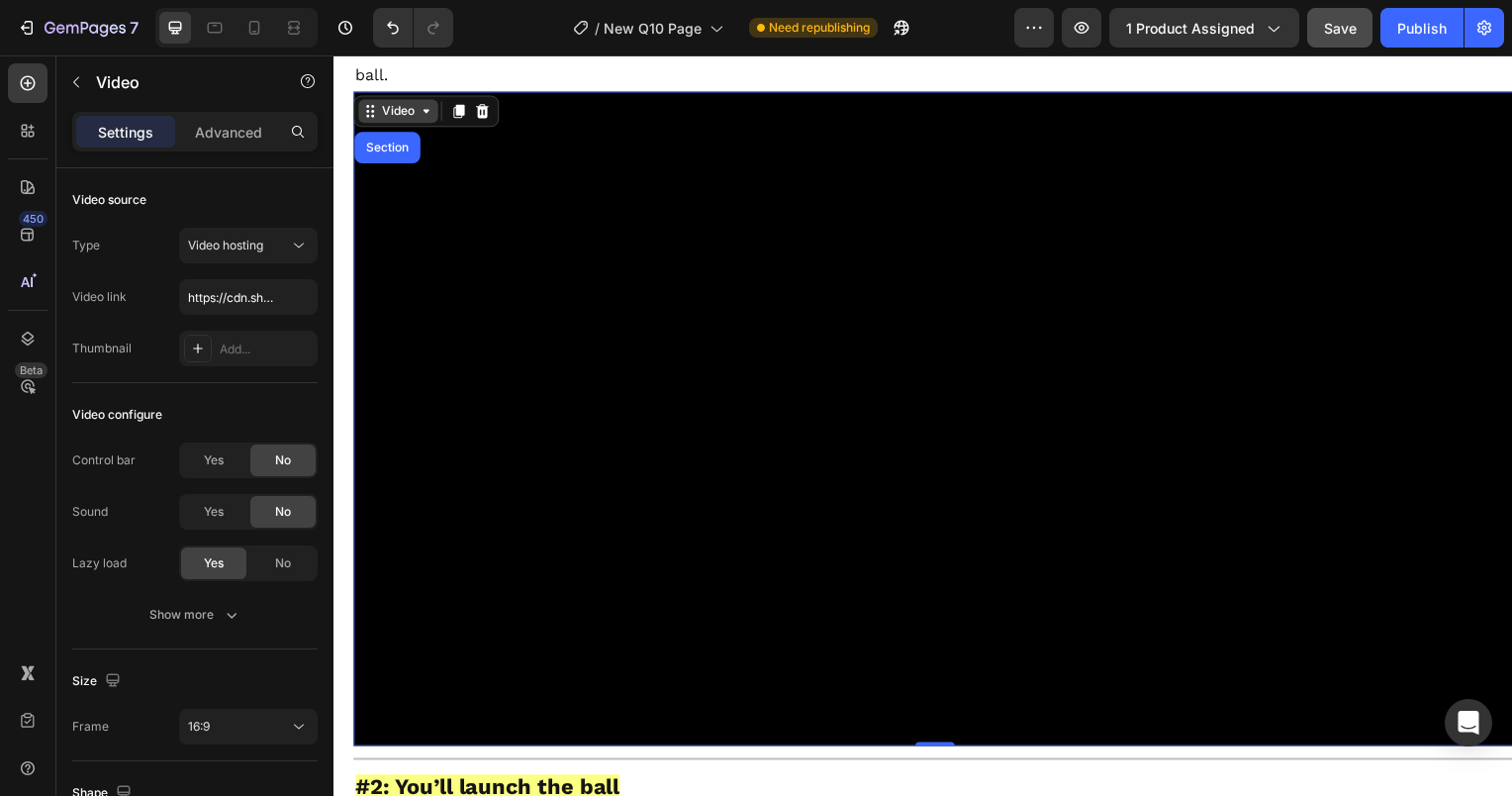click on "Video" at bounding box center [398, 112] 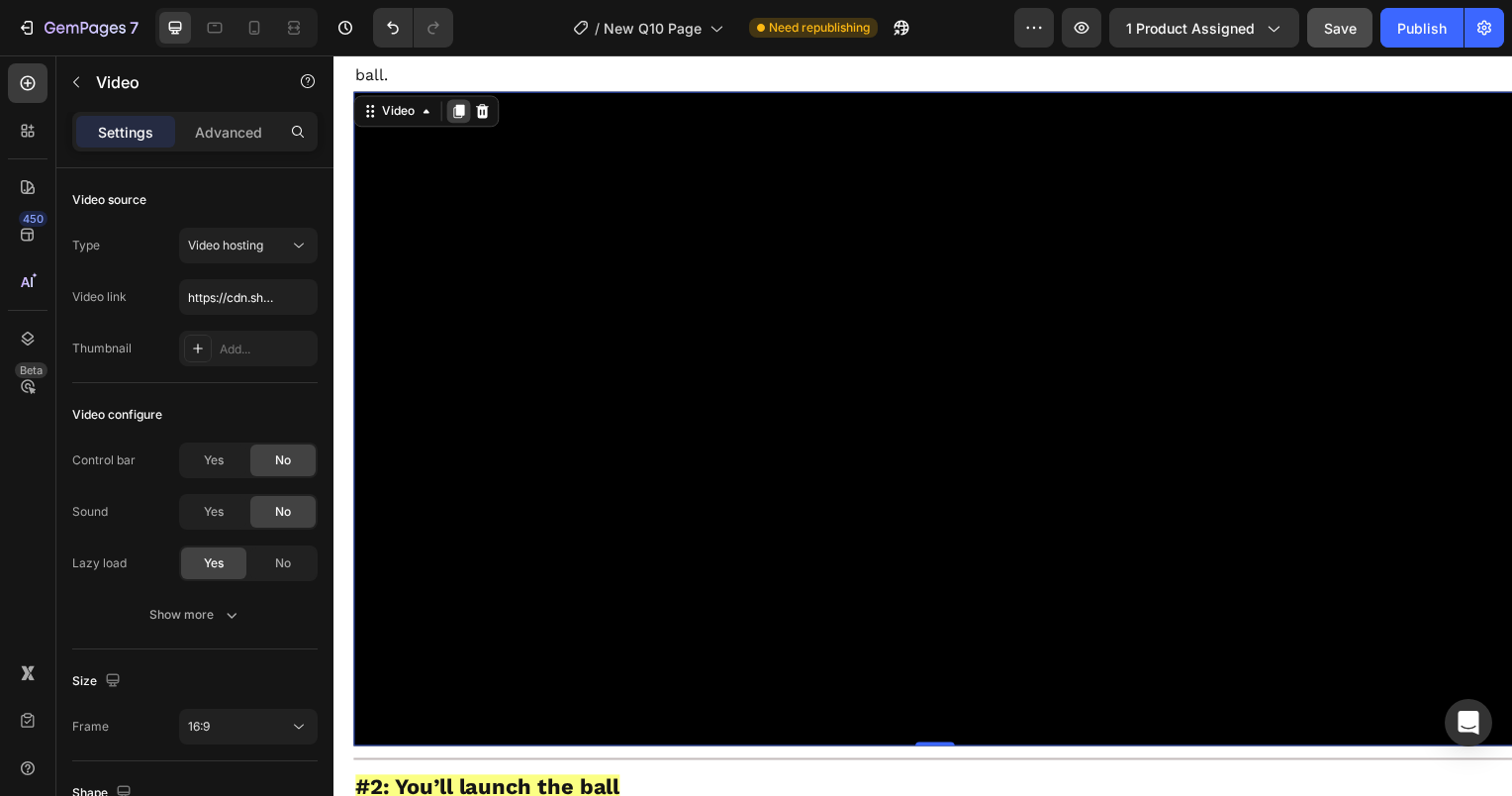 click 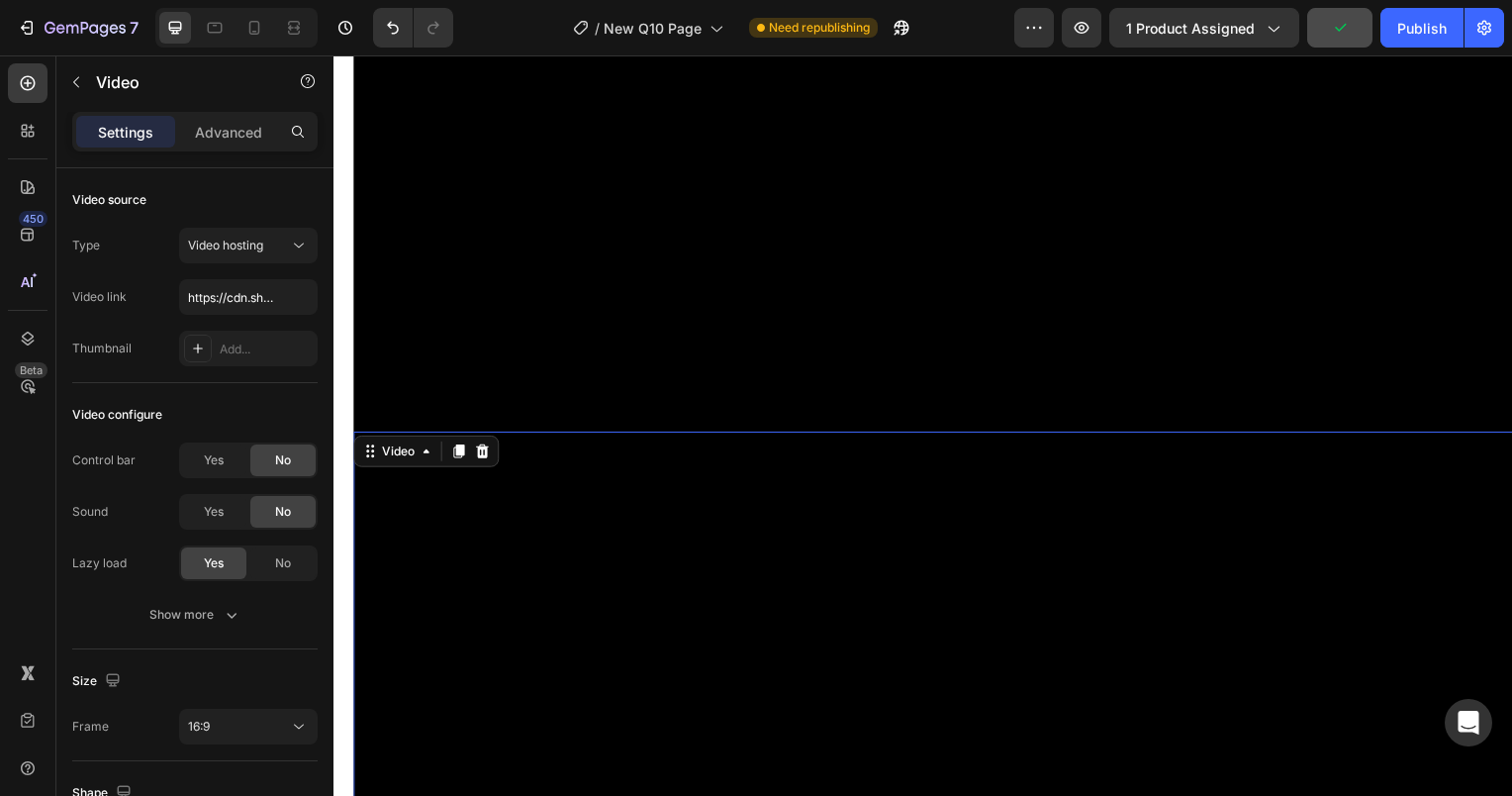 scroll, scrollTop: 2459, scrollLeft: 0, axis: vertical 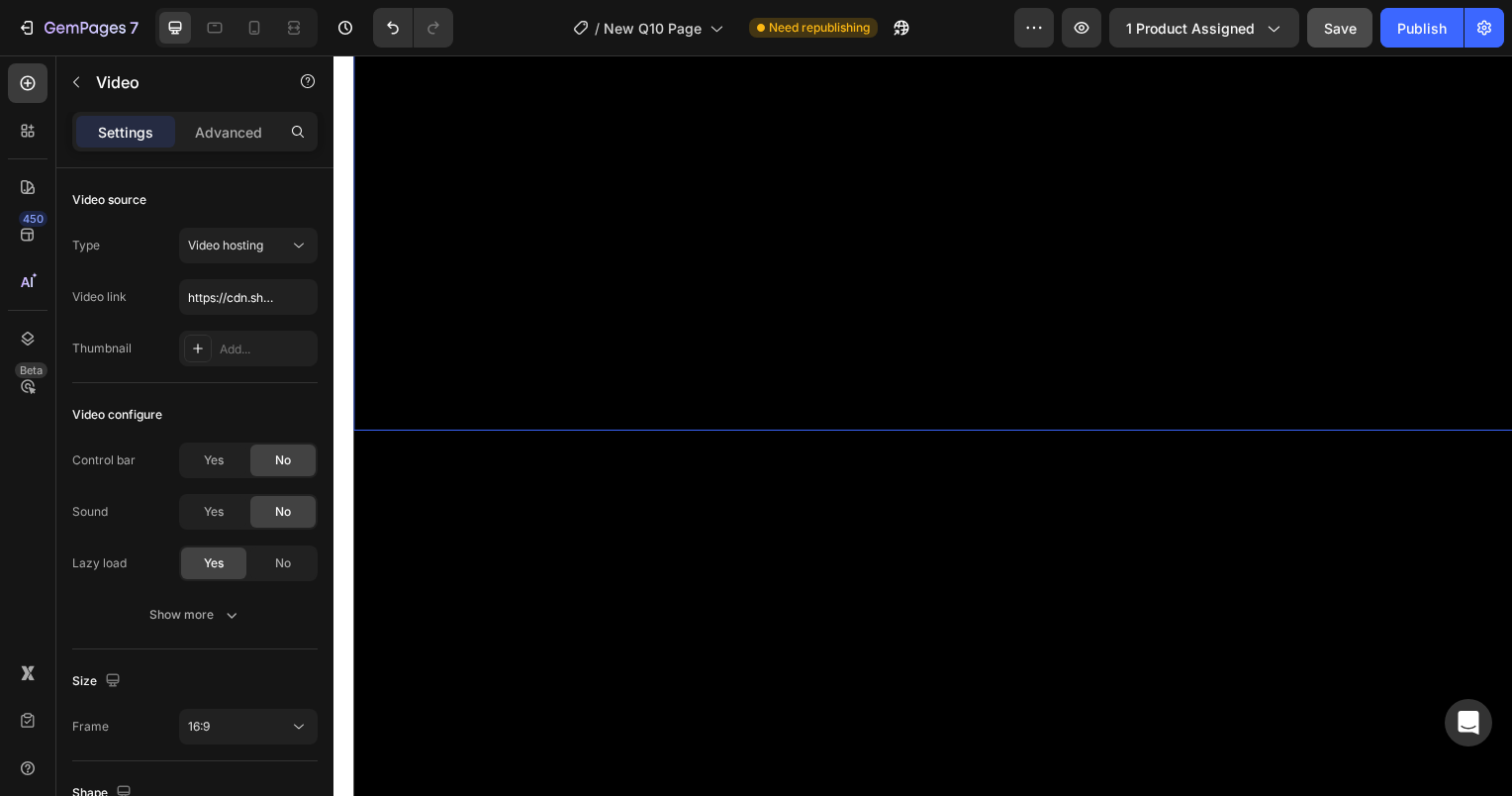 click at bounding box center (939, 104) 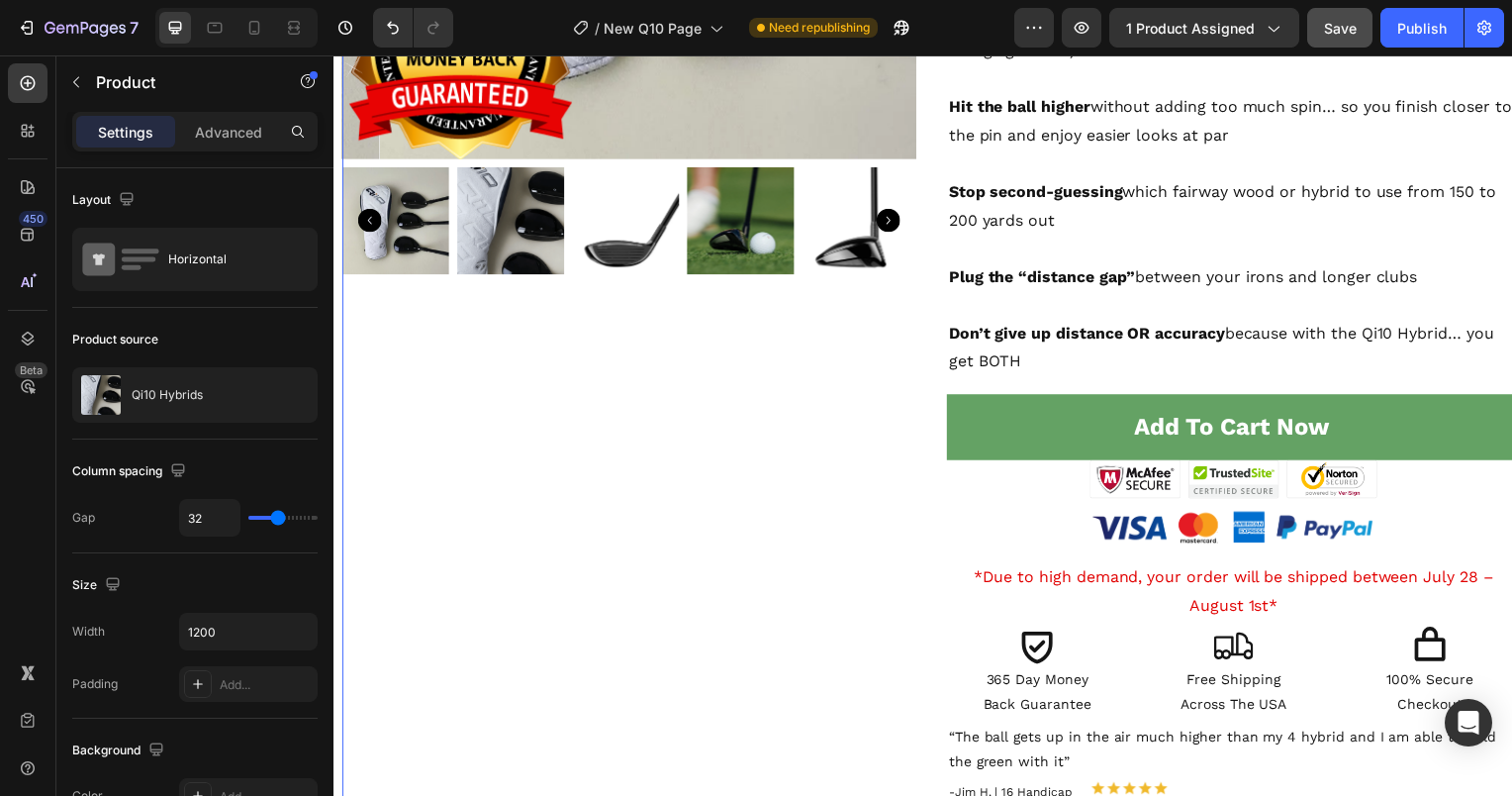 scroll, scrollTop: 548, scrollLeft: 0, axis: vertical 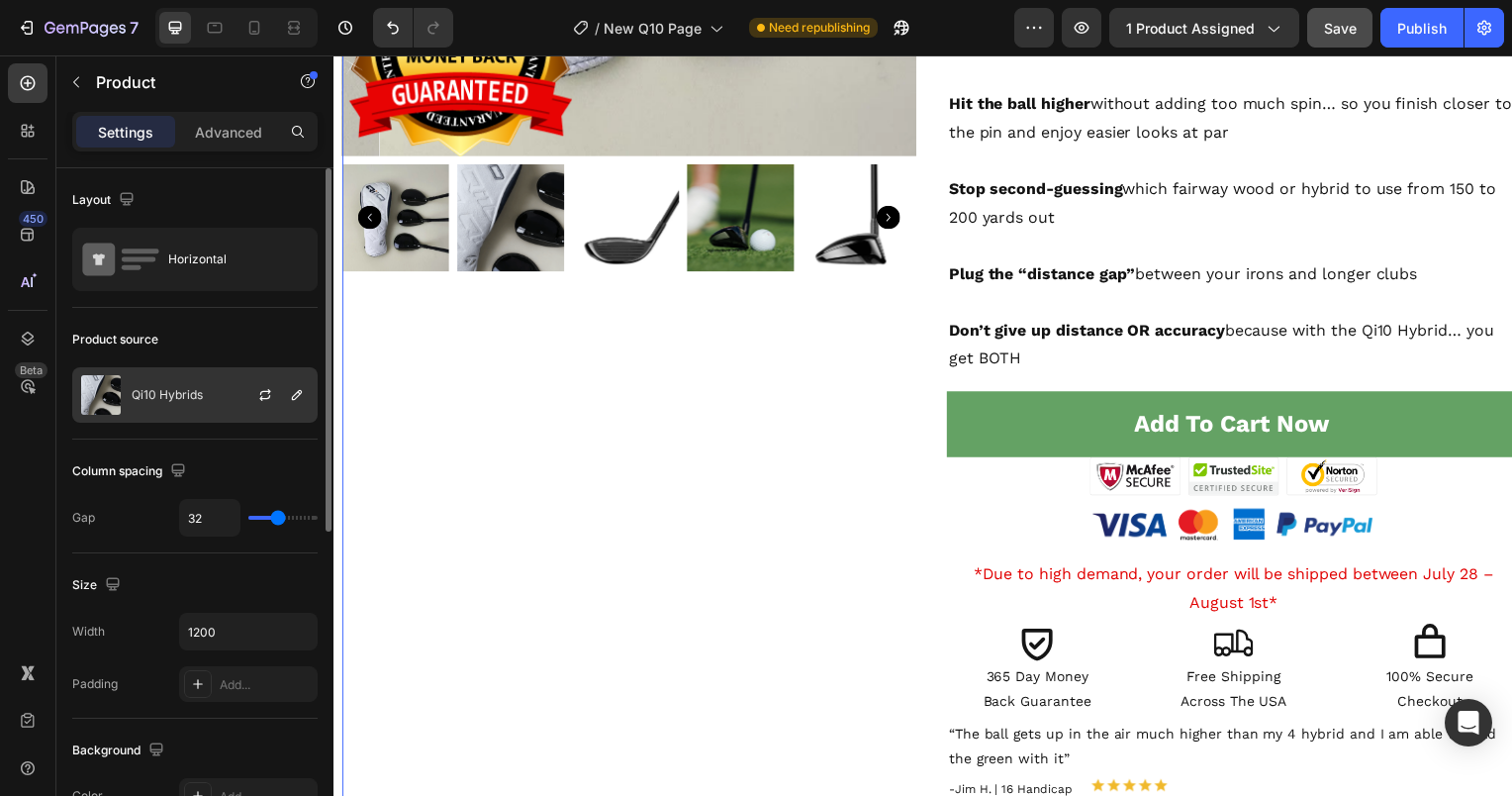 click at bounding box center (101, 395) 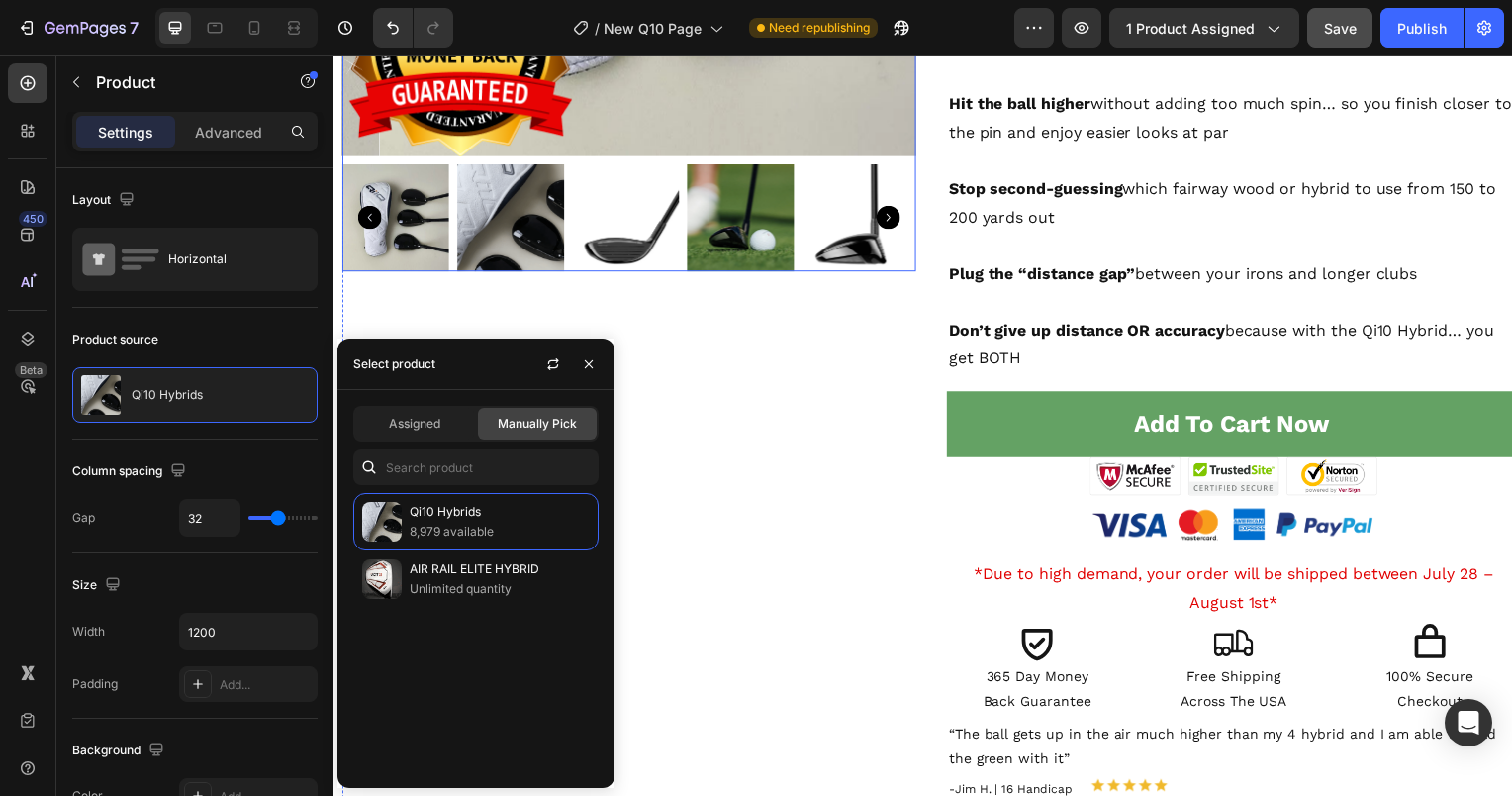 click at bounding box center [742, 219] 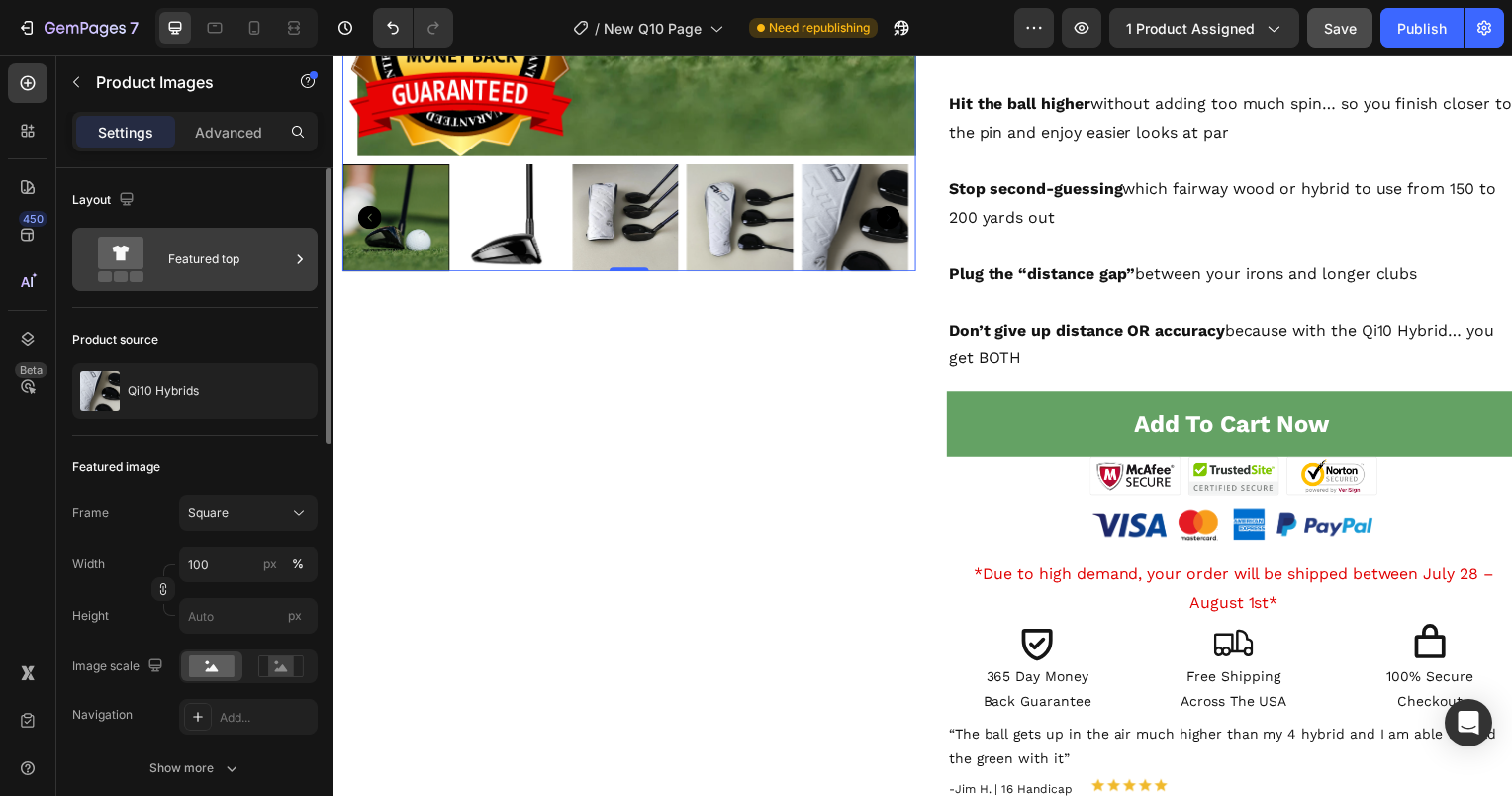click 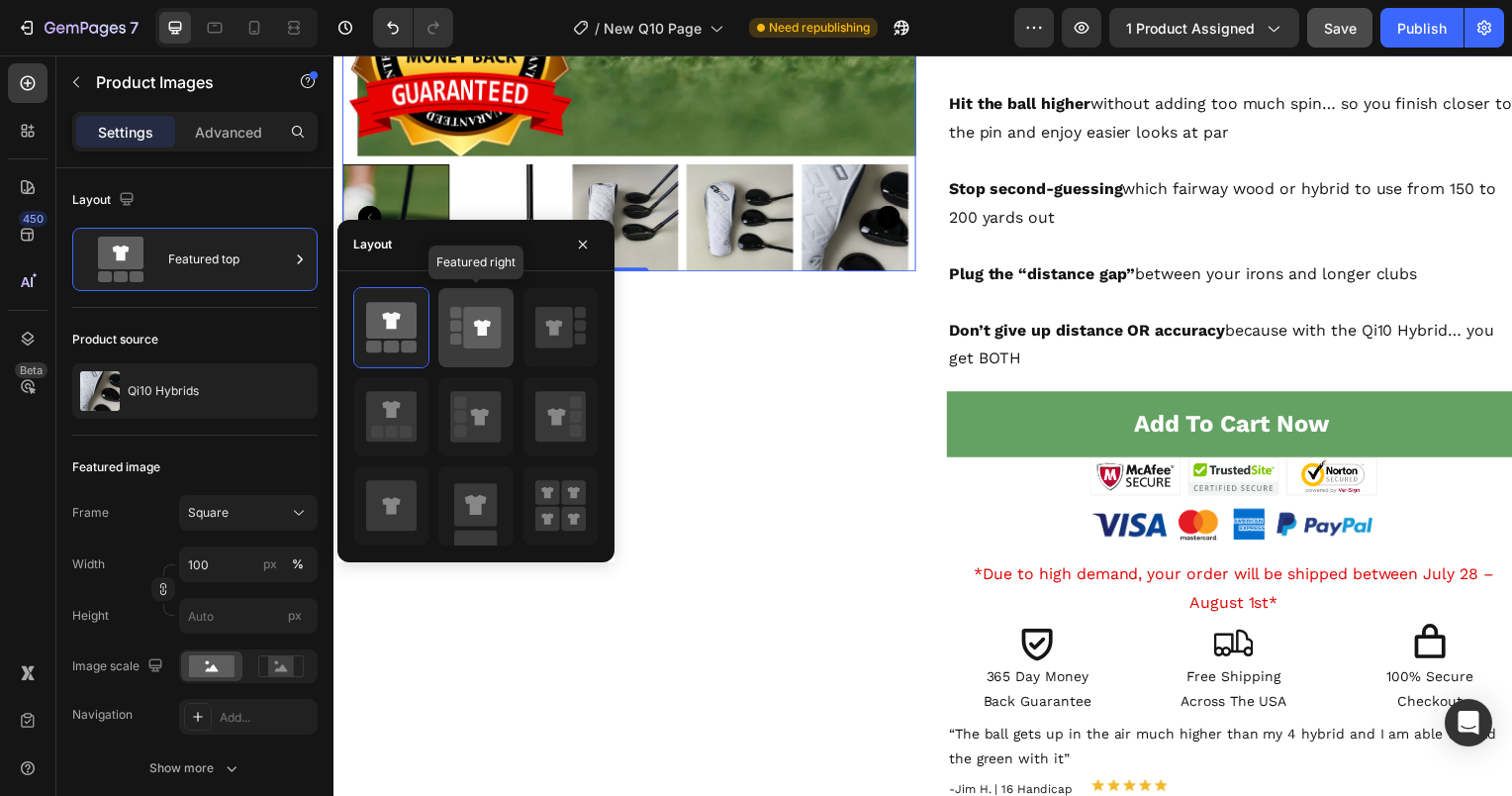 click 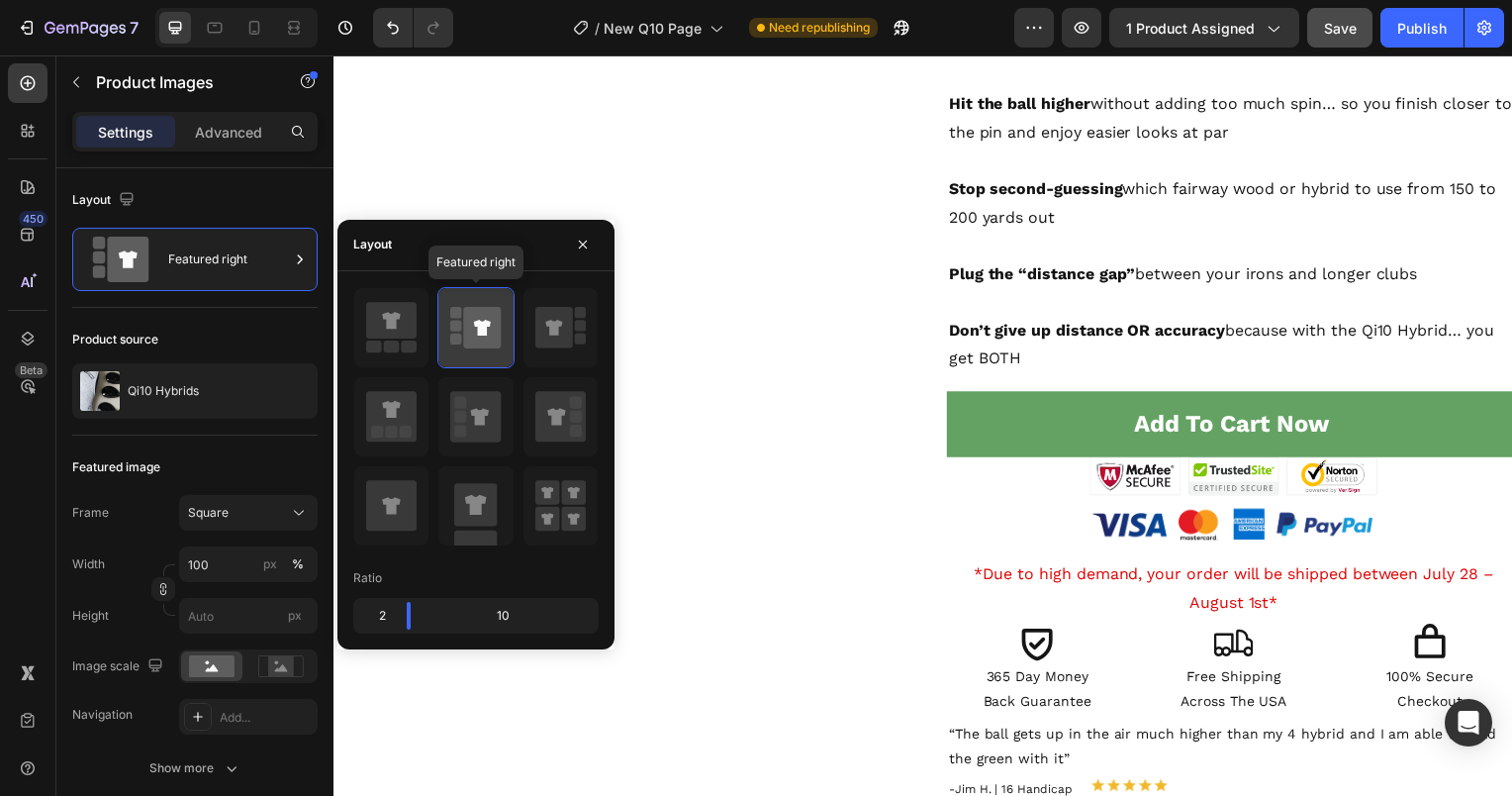 scroll, scrollTop: 486, scrollLeft: 0, axis: vertical 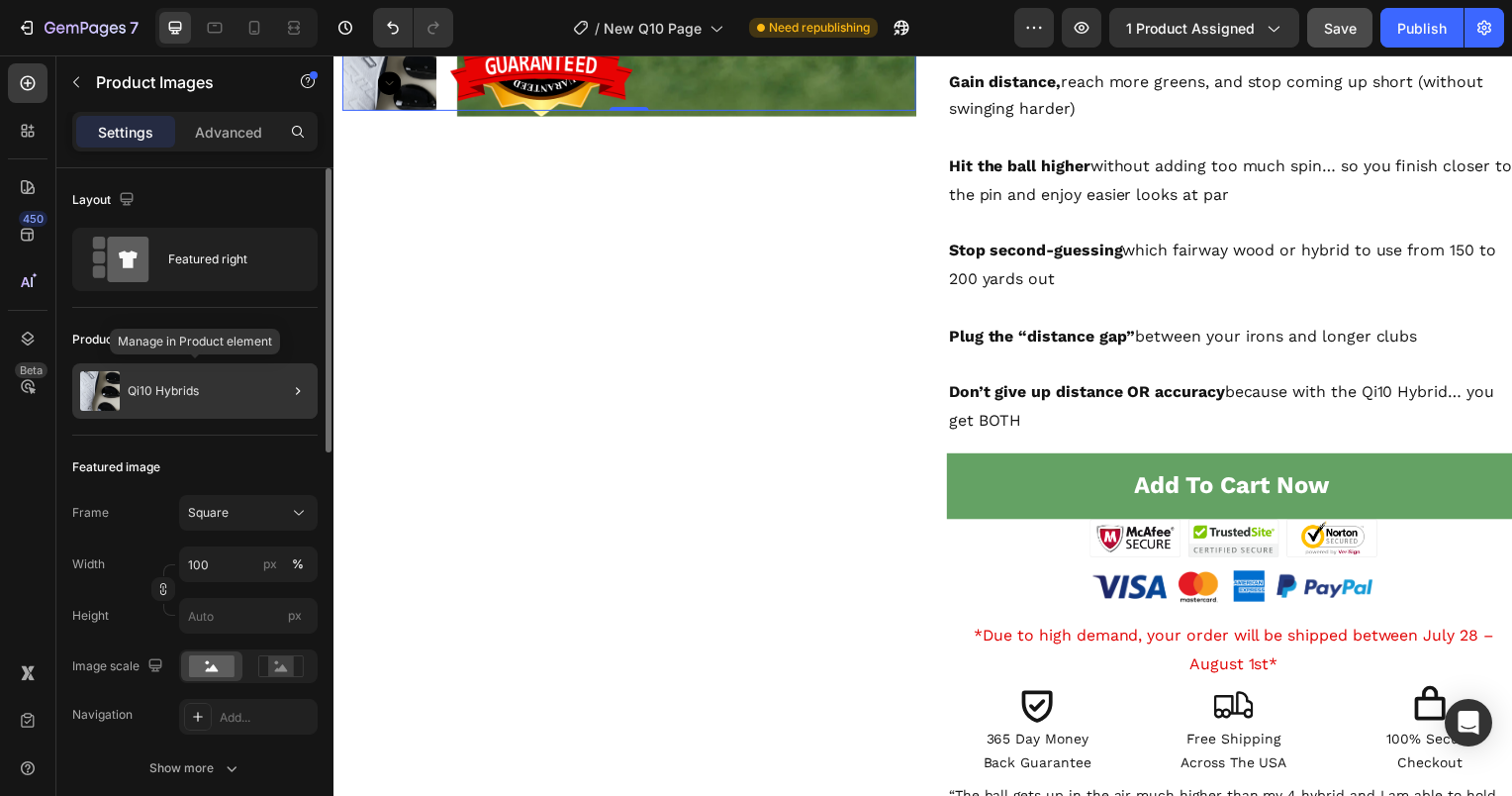 click at bounding box center (100, 391) 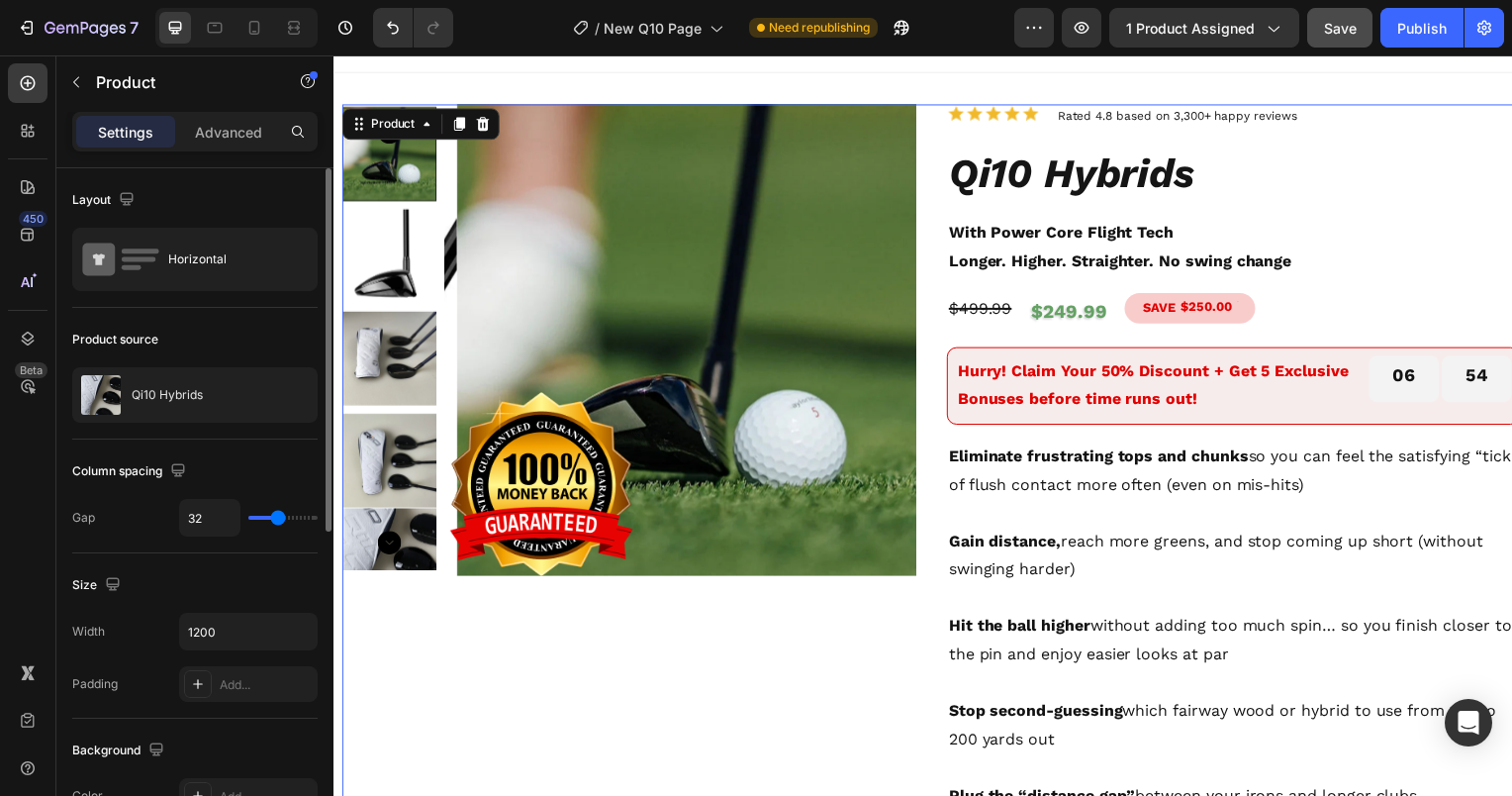 scroll, scrollTop: 21, scrollLeft: 0, axis: vertical 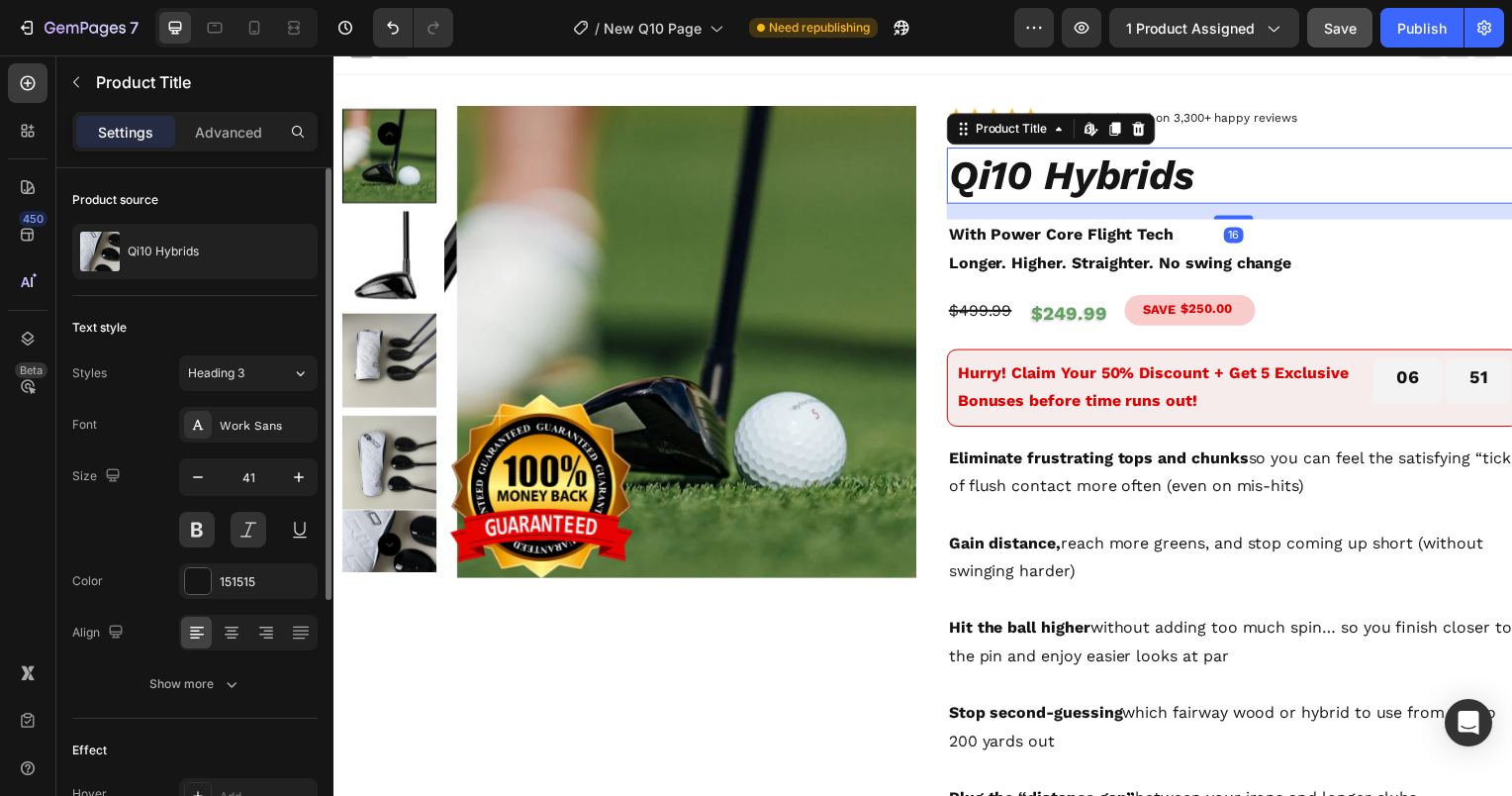 click on "Qi10 Hybrids" at bounding box center [1240, 176] 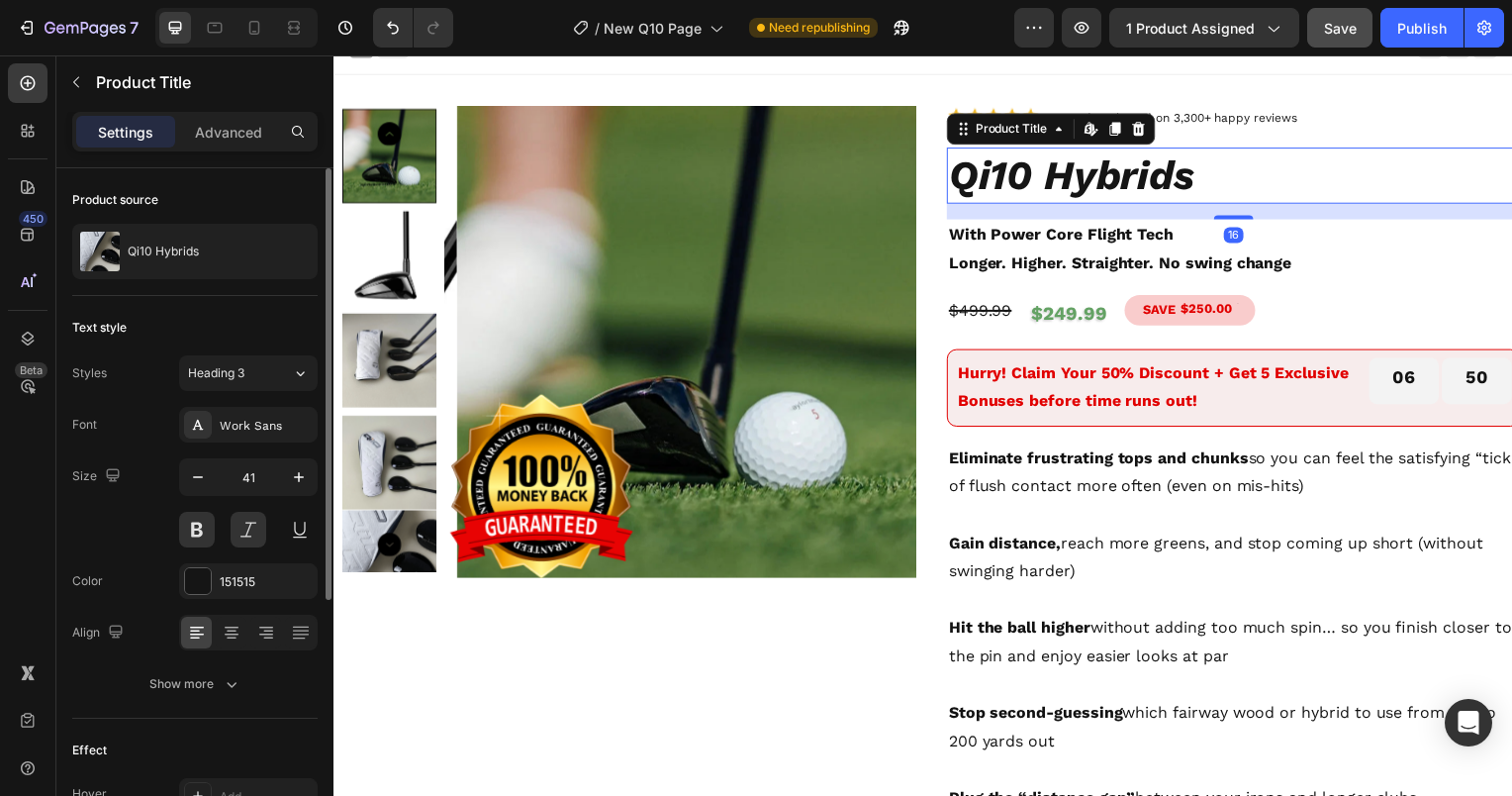 click on "Qi10 Hybrids" at bounding box center (1240, 176) 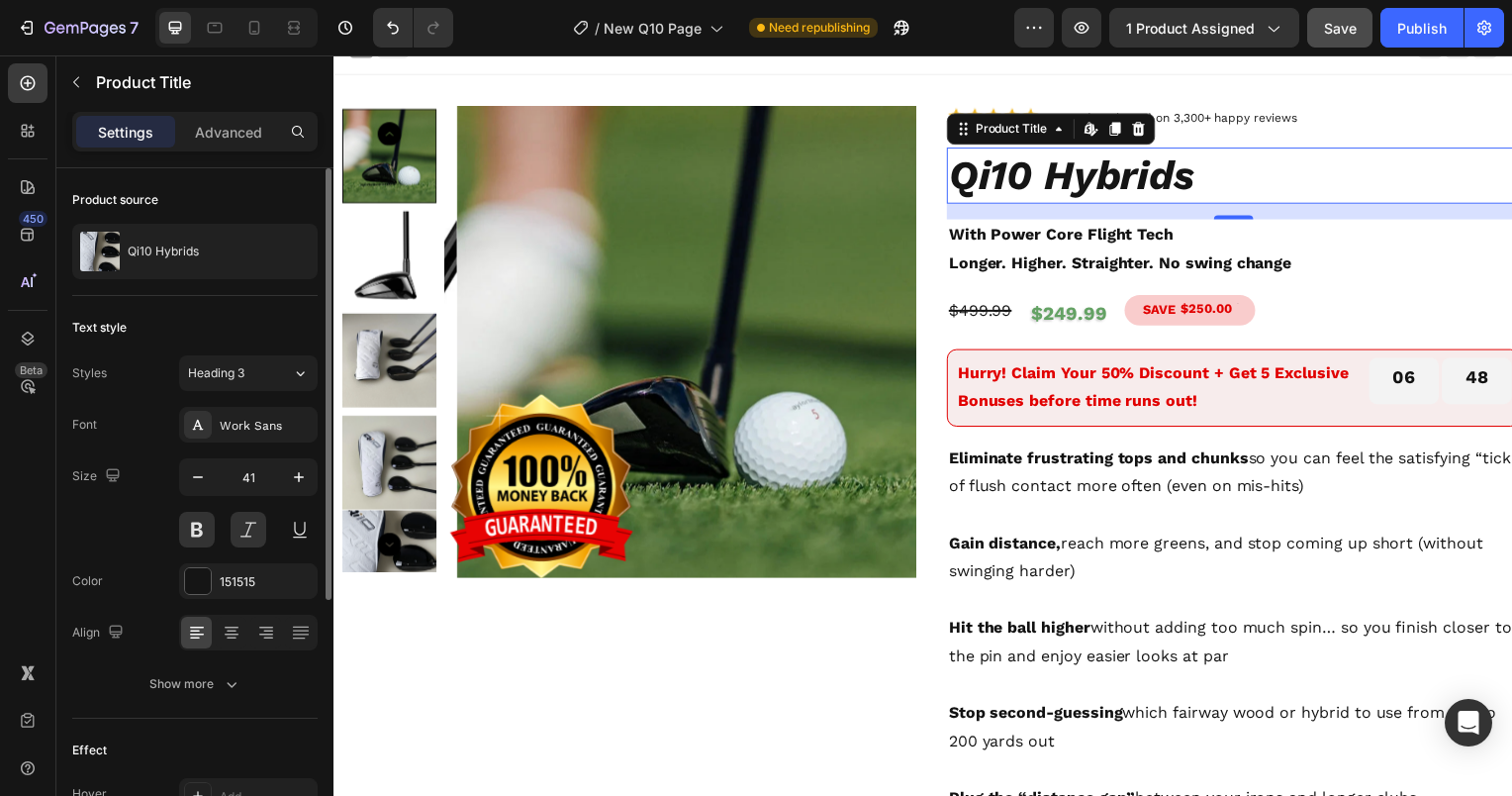 click on "Qi10 Hybrids" at bounding box center [1240, 176] 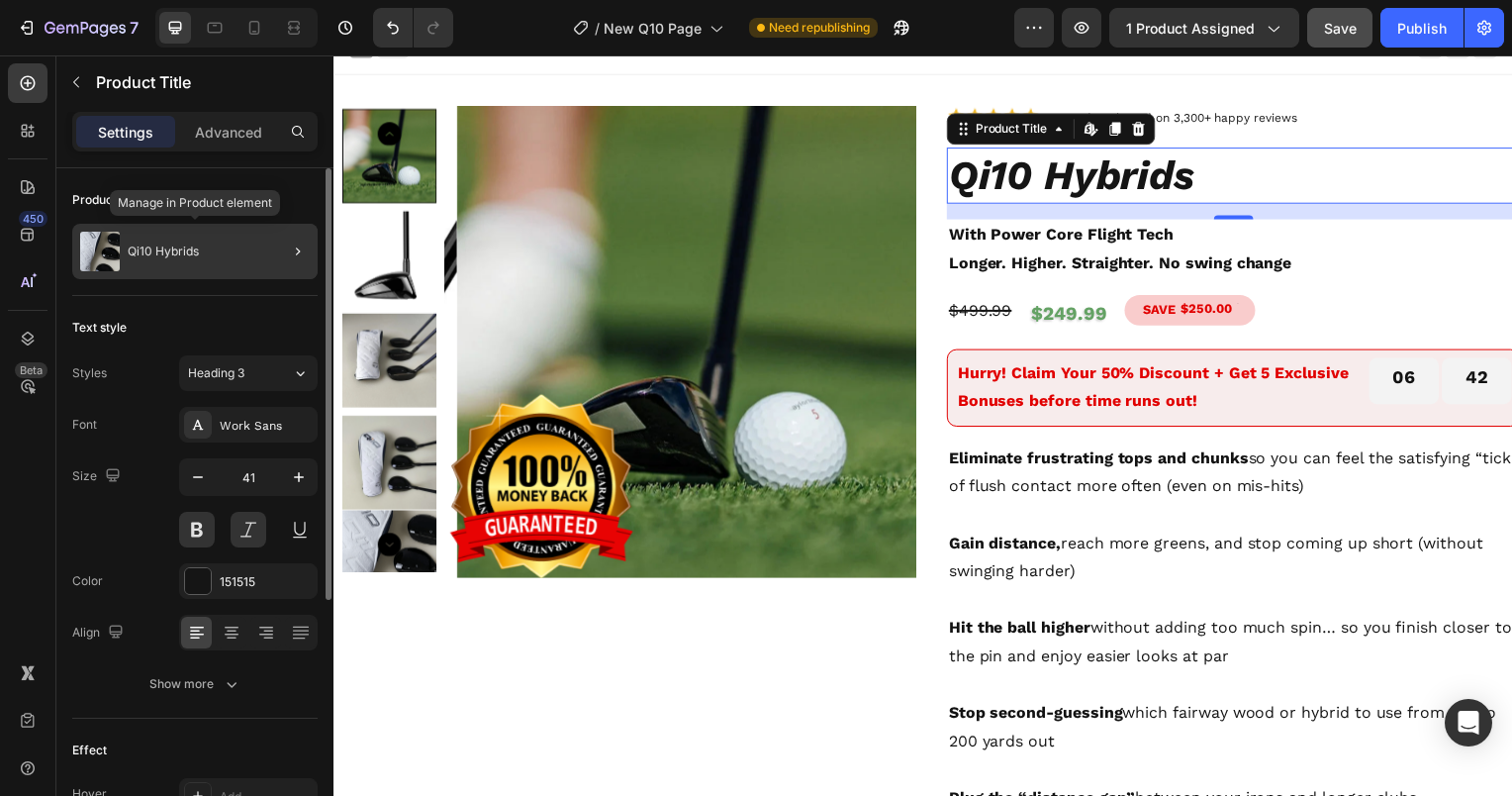 click on "Qi10 Hybrids" 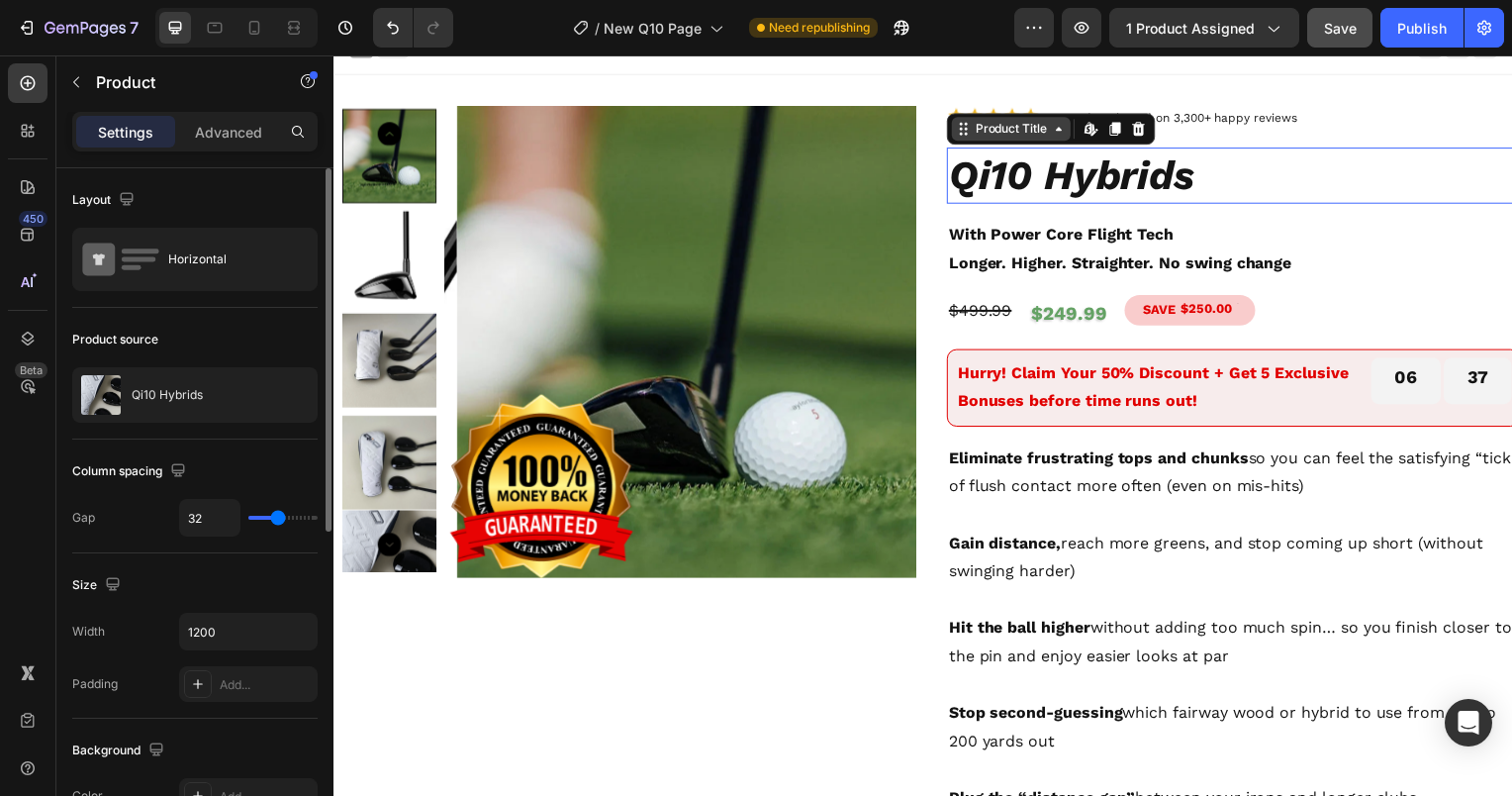 click on "Product Title   Edit content in Shopify" at bounding box center [1056, 130] 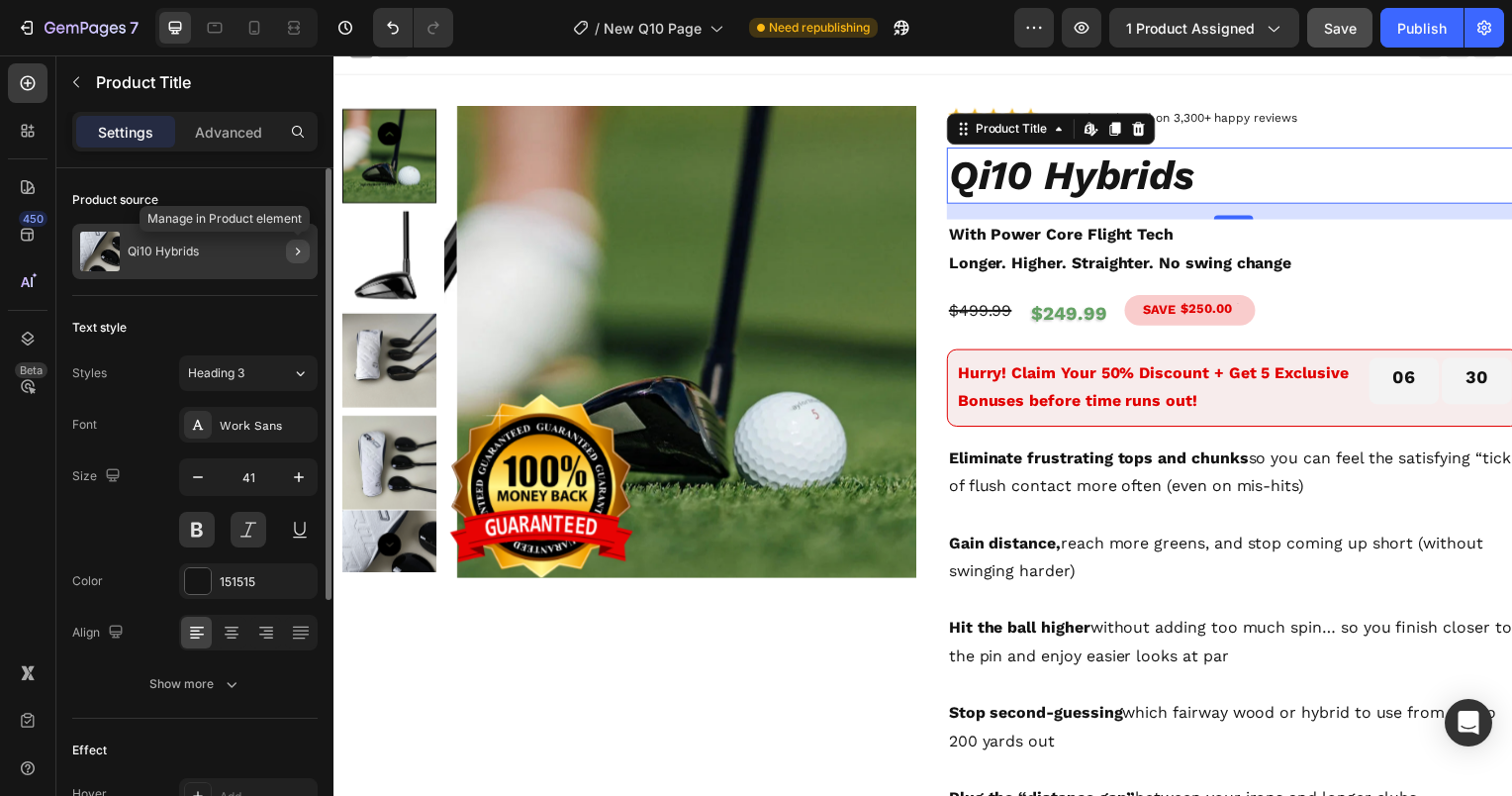 click 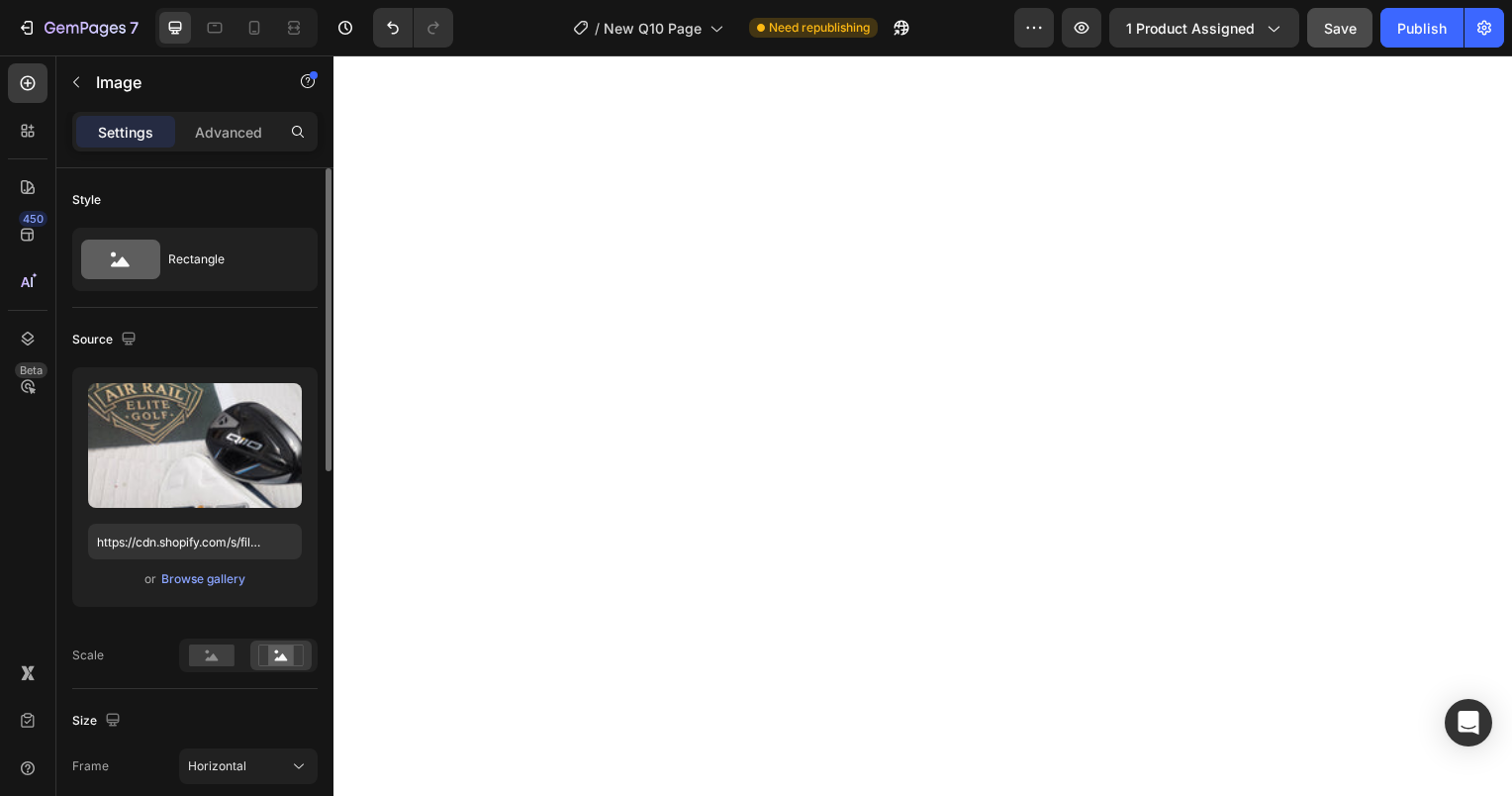 scroll, scrollTop: 0, scrollLeft: 0, axis: both 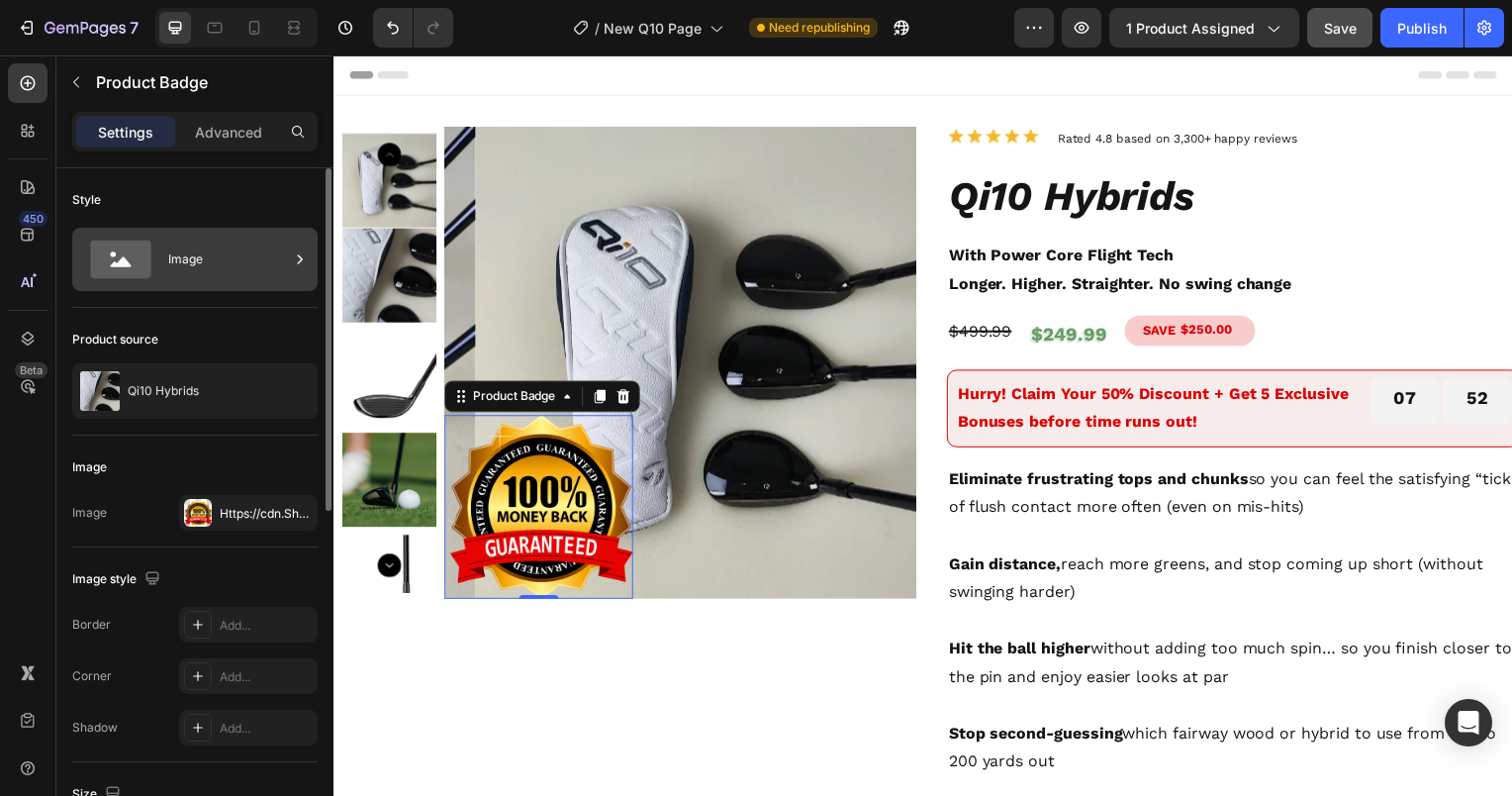click 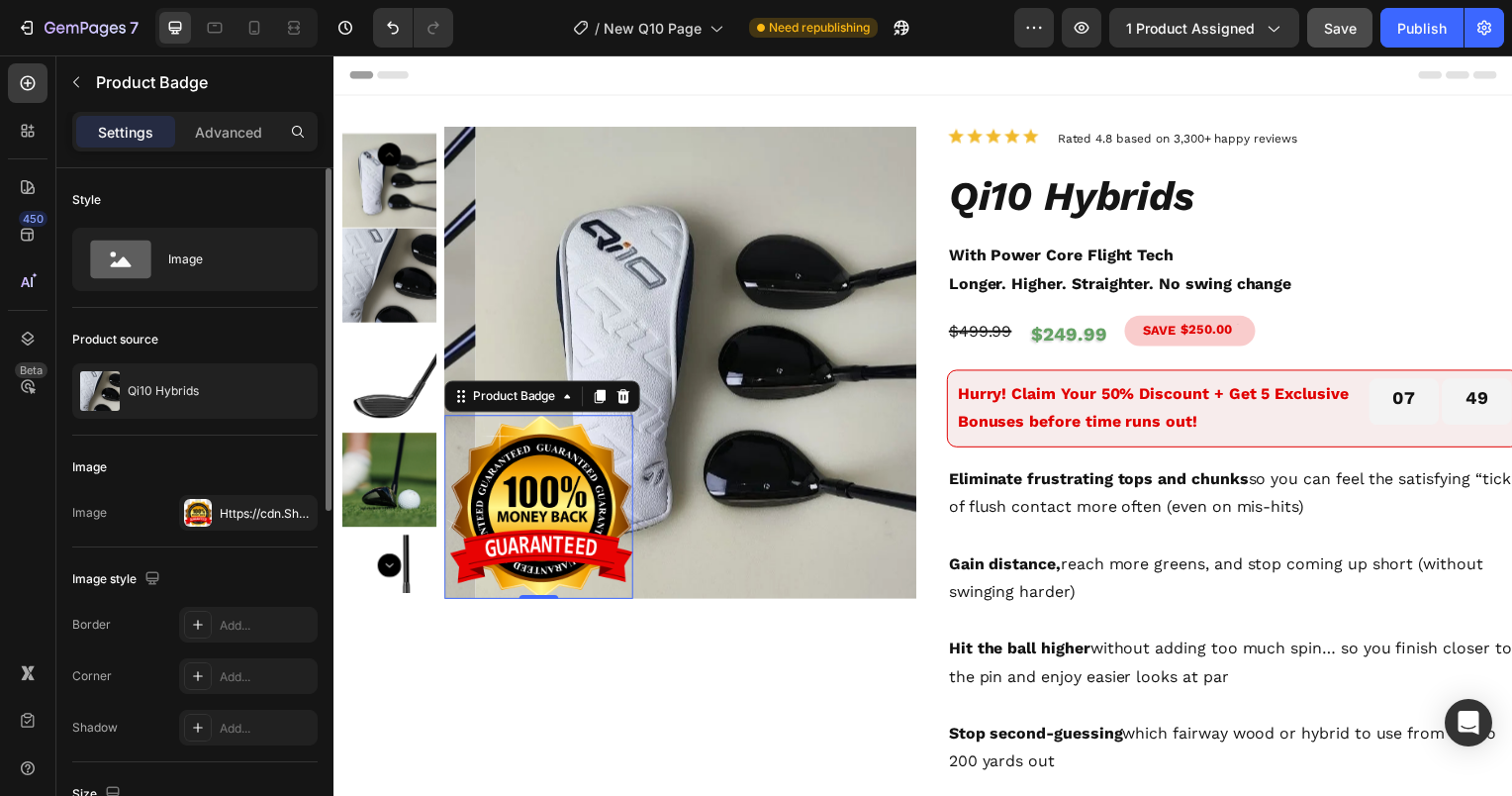 click on "Style" at bounding box center (195, 200) 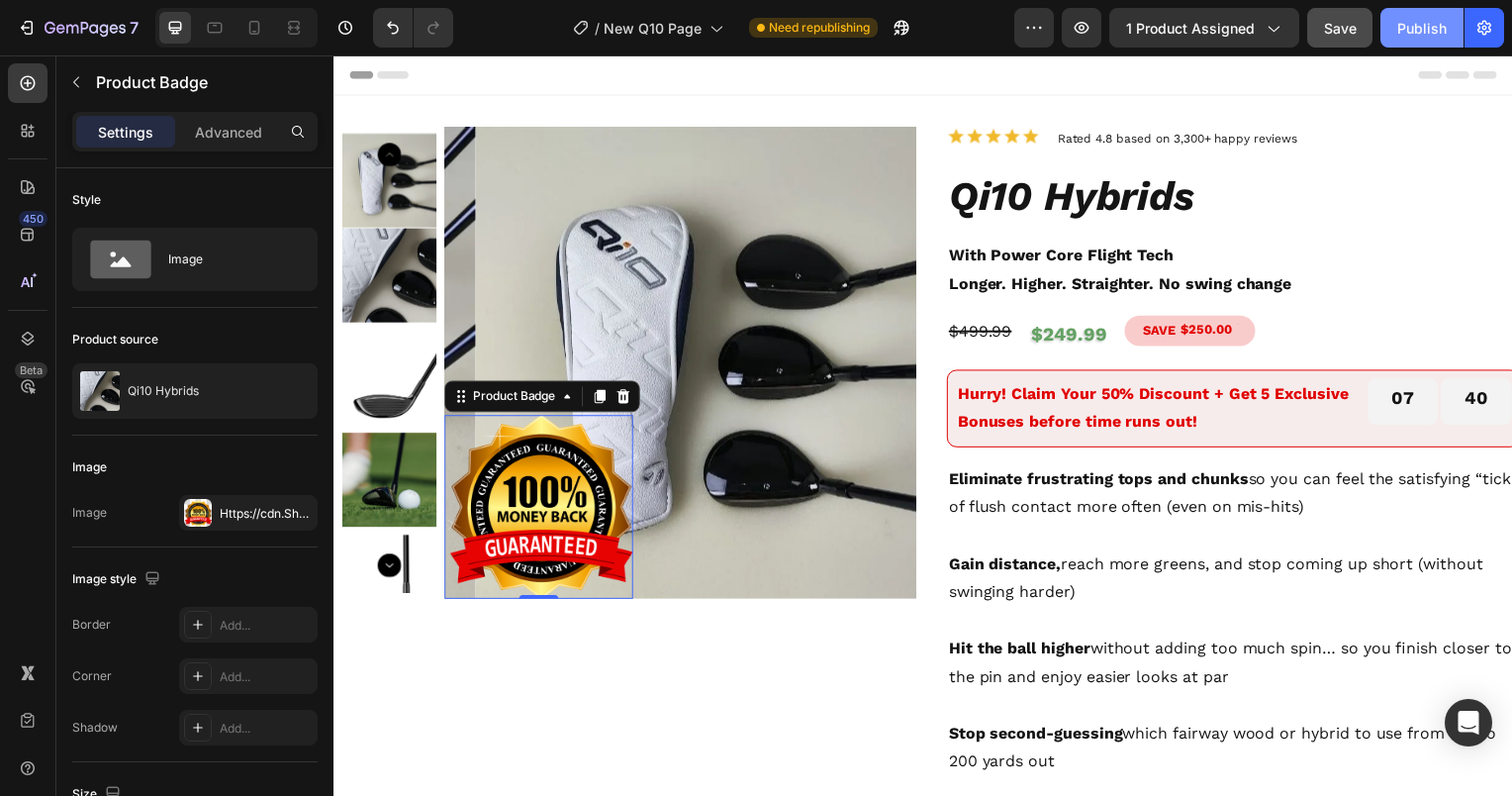 click on "Publish" at bounding box center [1422, 28] 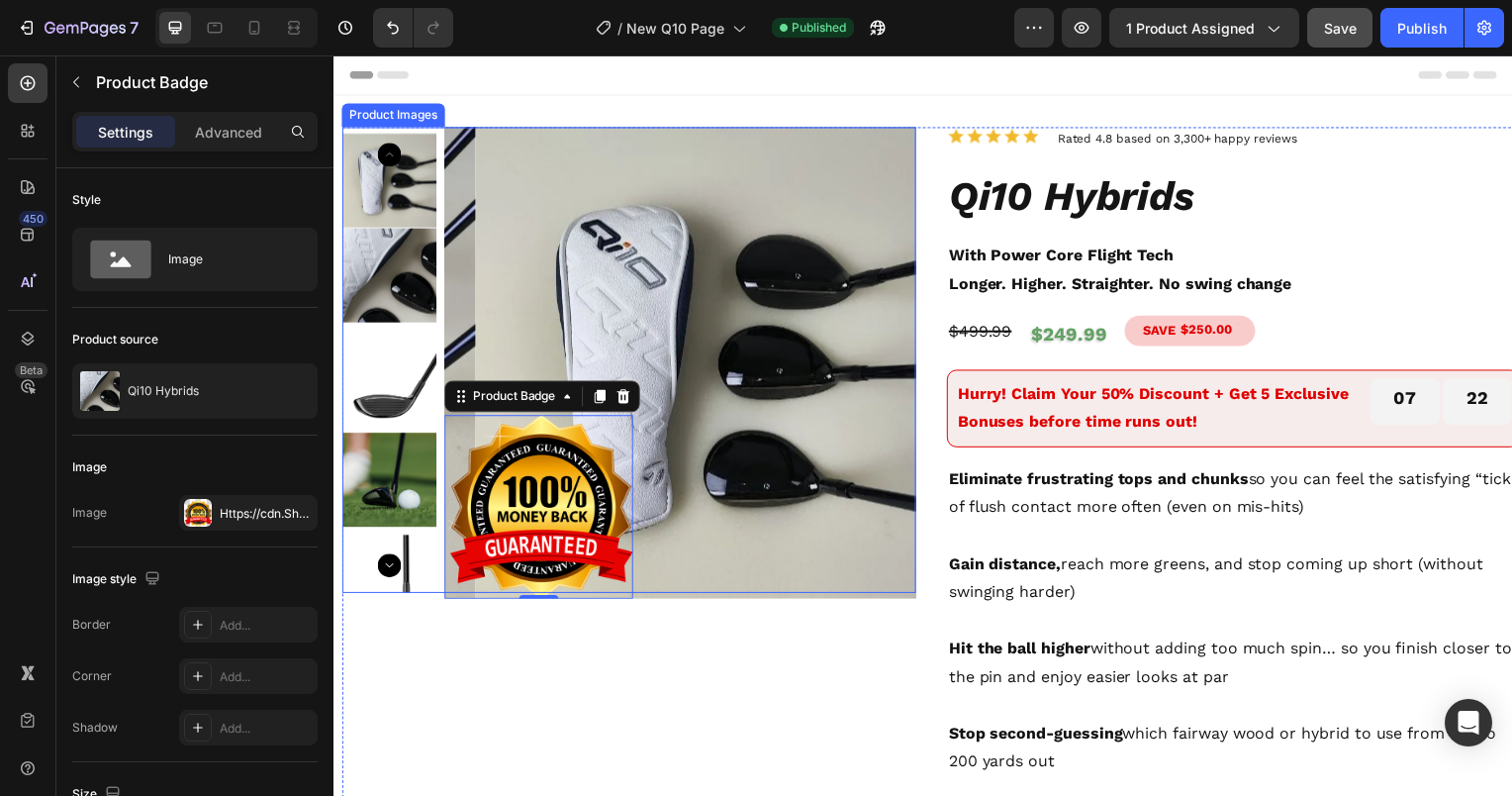 click at bounding box center [713, 365] 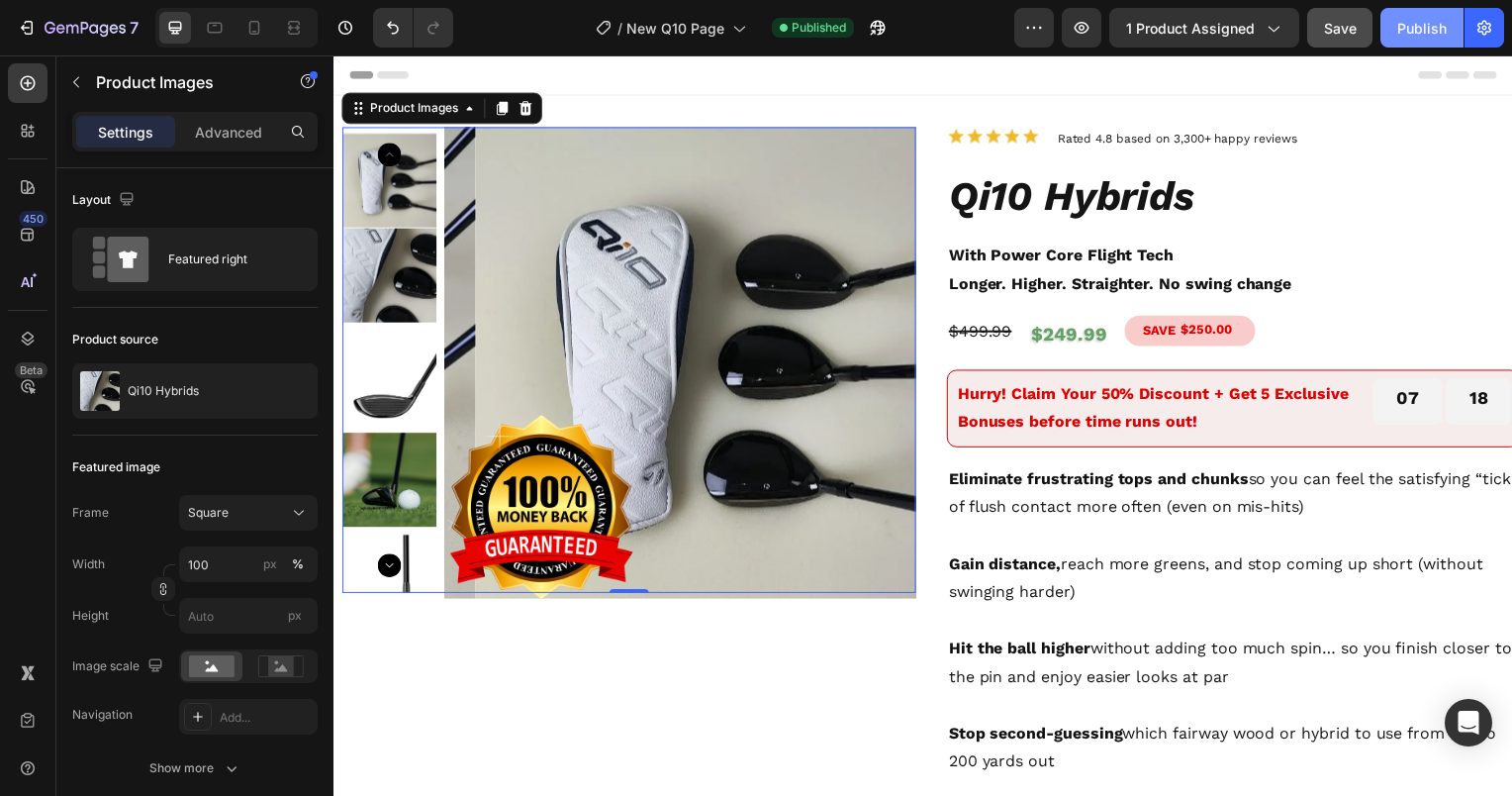 click on "Publish" at bounding box center (1422, 28) 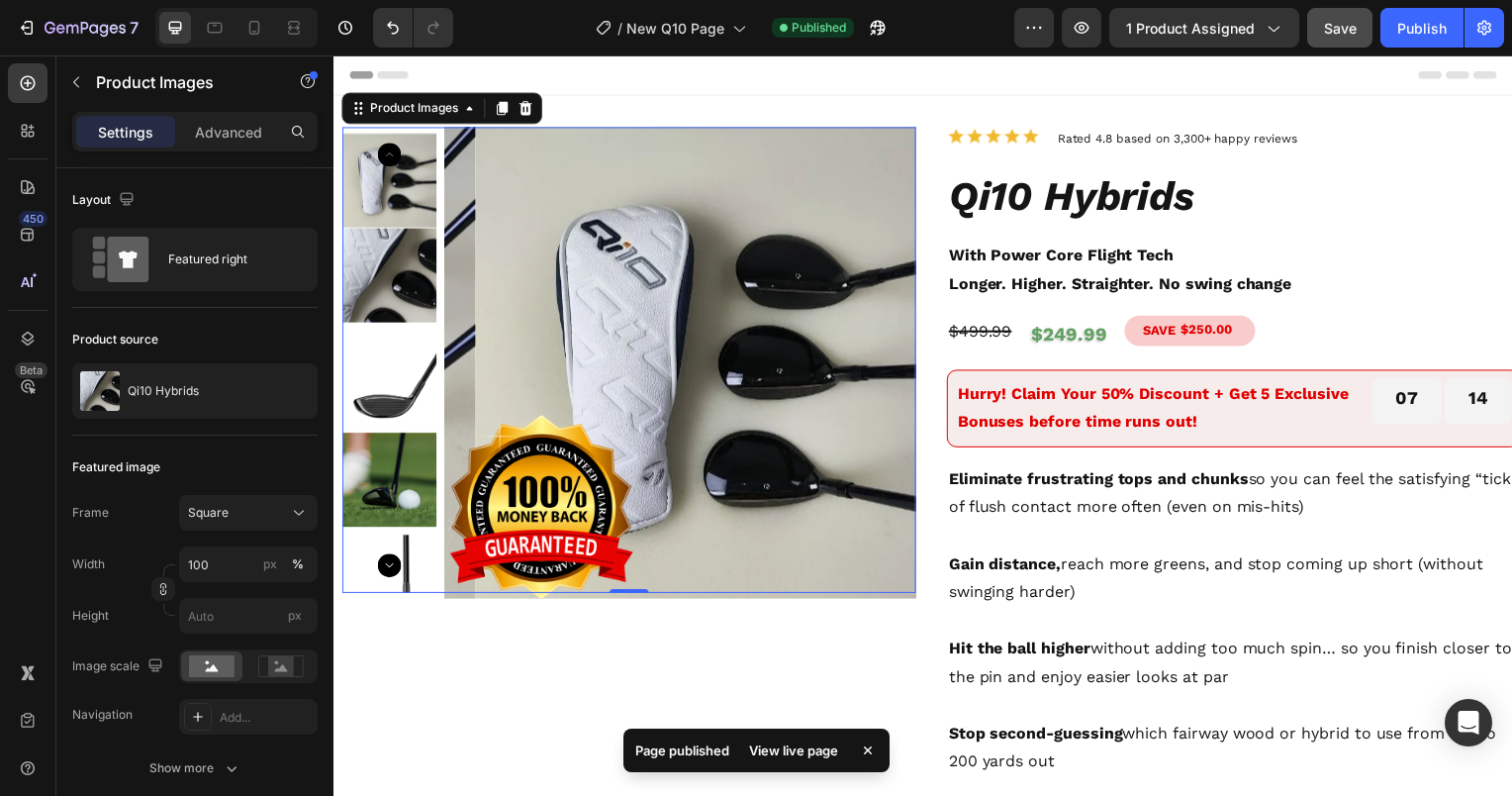 click on "View live page" at bounding box center [794, 750] 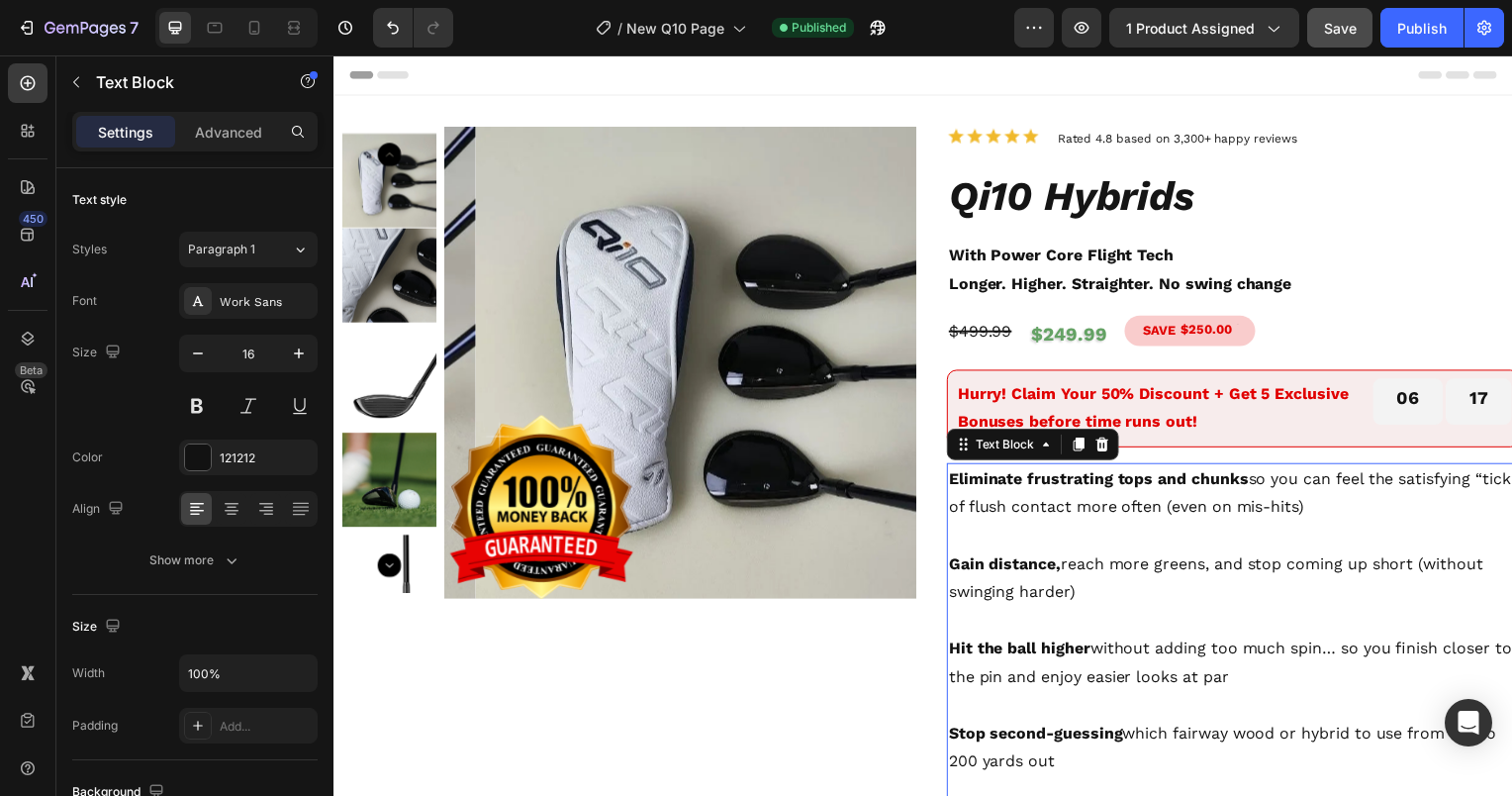 click on "Eliminate frustrating tops and chunks  so you can feel the satisfying “tick” of flush contact more often (even on mis-hits)" at bounding box center [1240, 497] 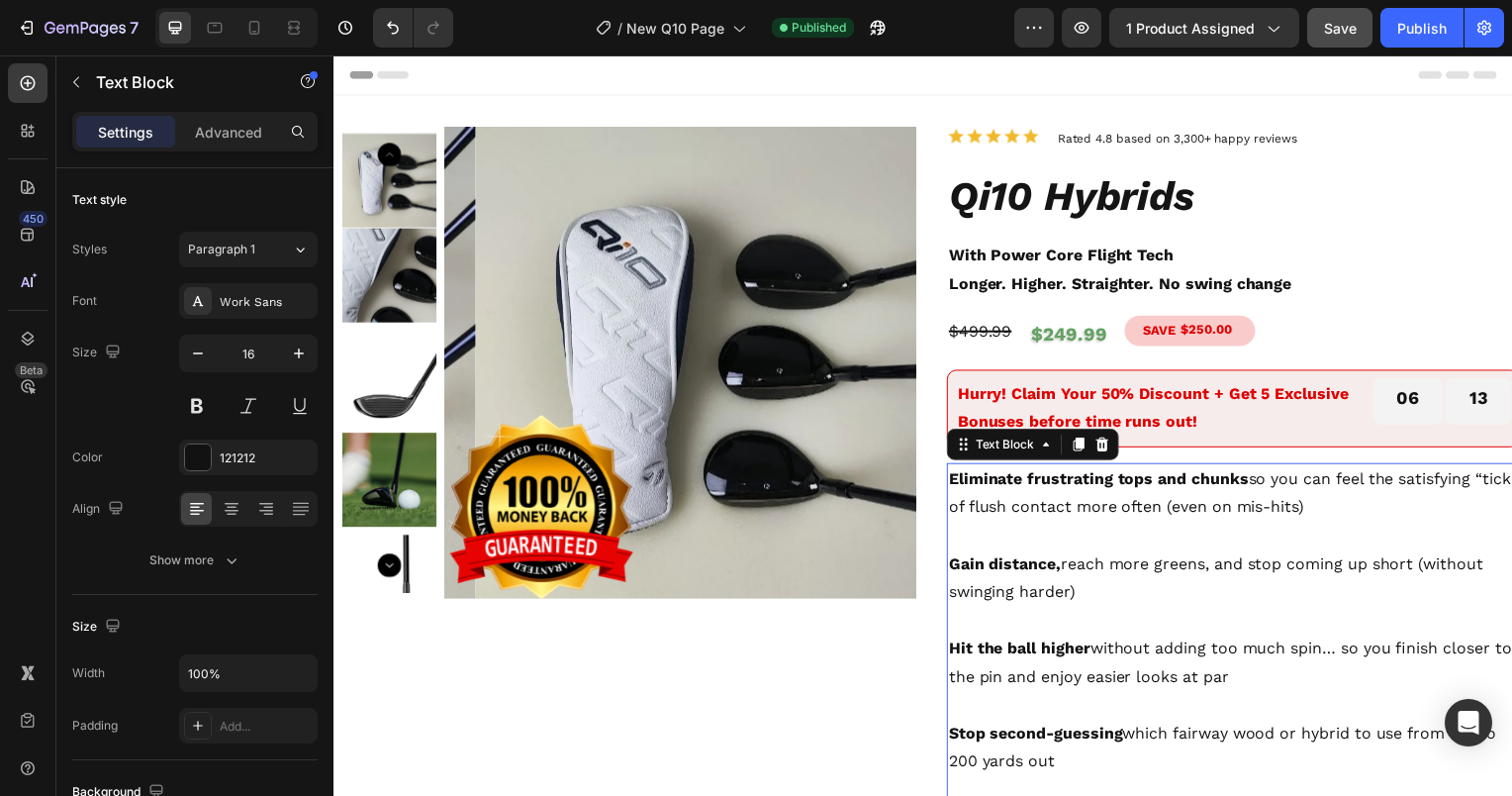click on "Eliminate frustrating tops and chunks  so you can feel the satisfying “tick” of flush contact more often (even on mis-hits)" at bounding box center [1240, 497] 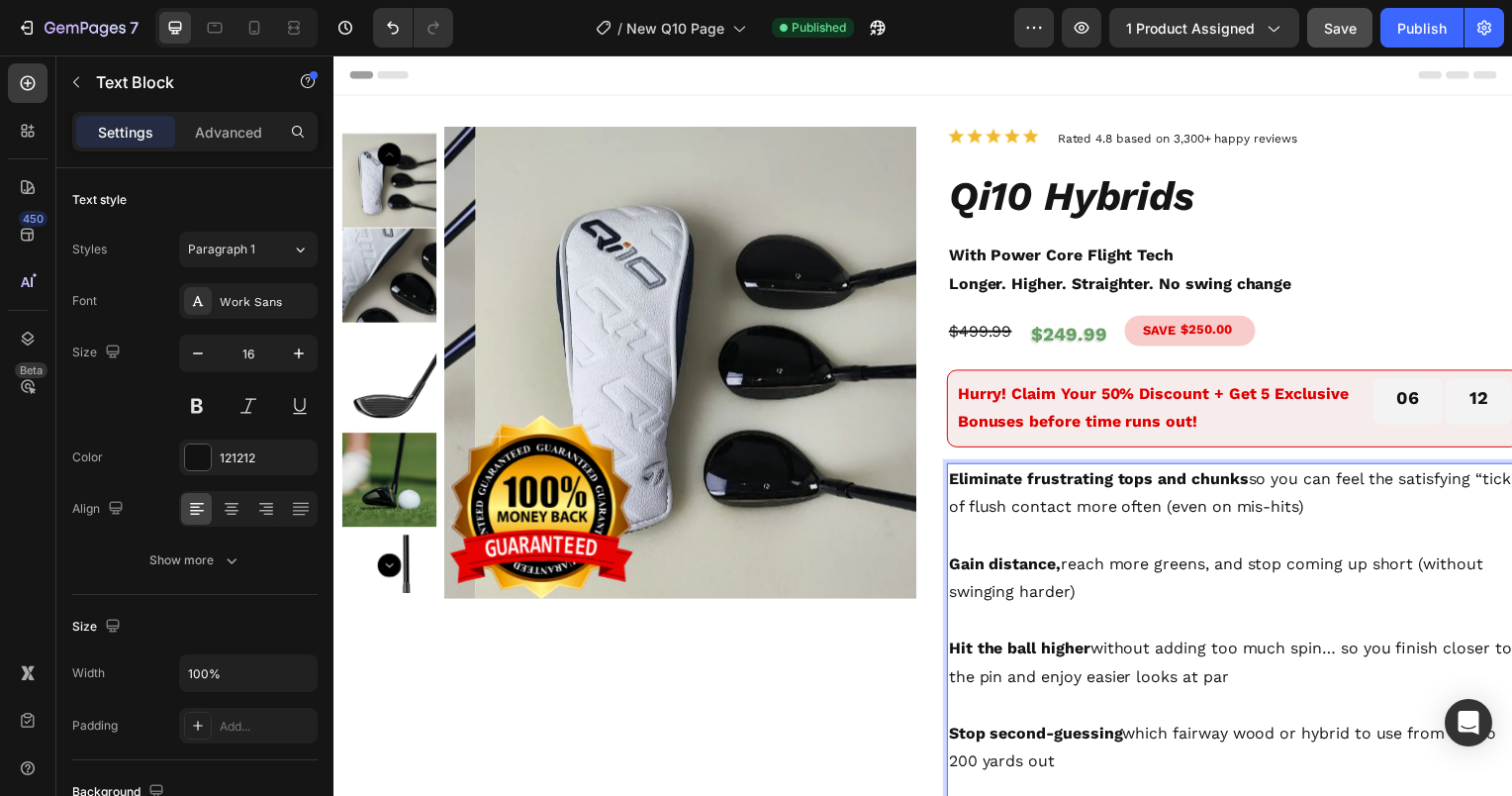 click on "Eliminate frustrating tops and chunks  so you can feel the satisfying “tick” of flush contact more often (even on mis-hits)" at bounding box center (1240, 497) 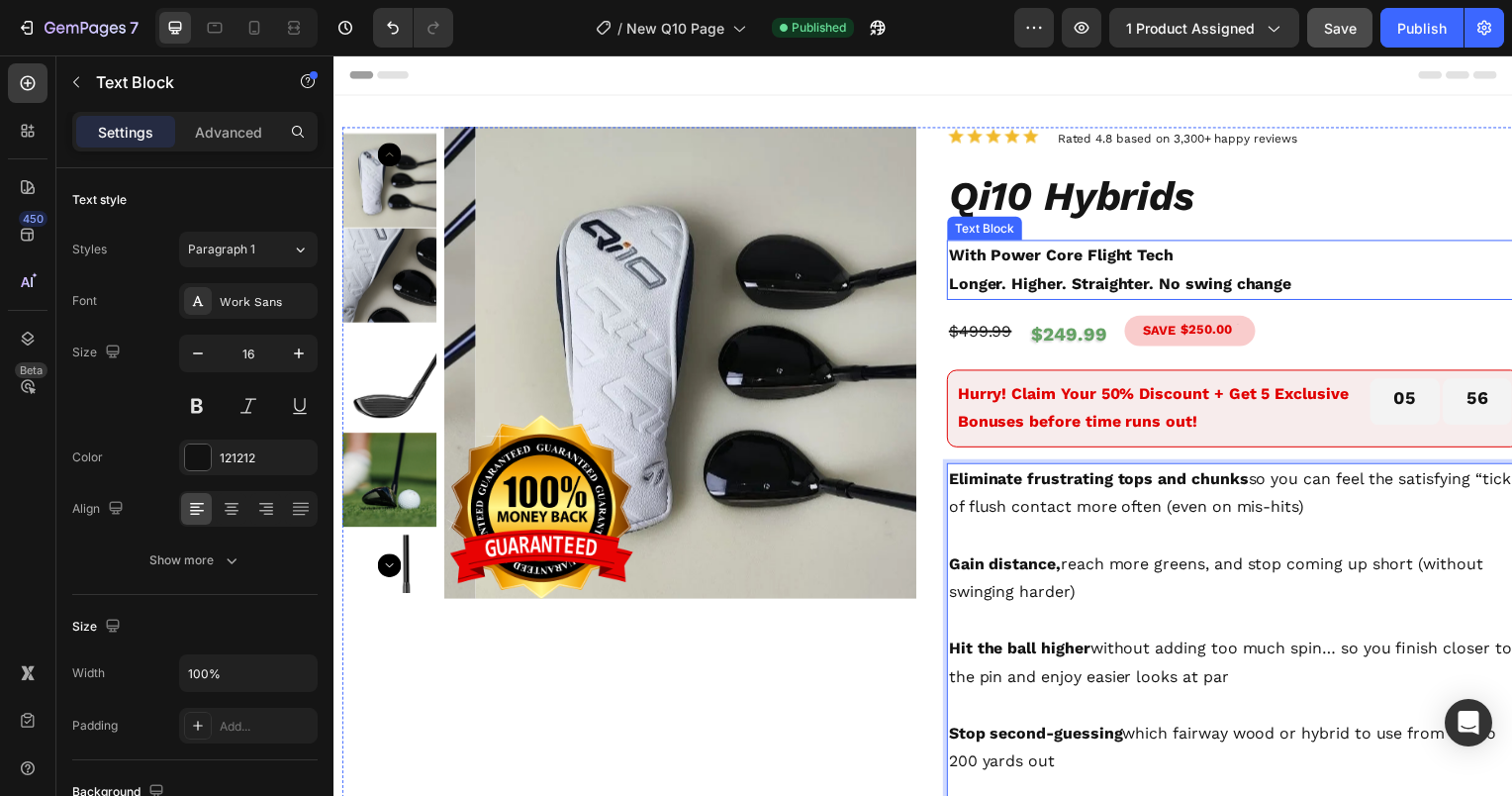 click on "With Power Core Flight Tech" at bounding box center [1066, 256] 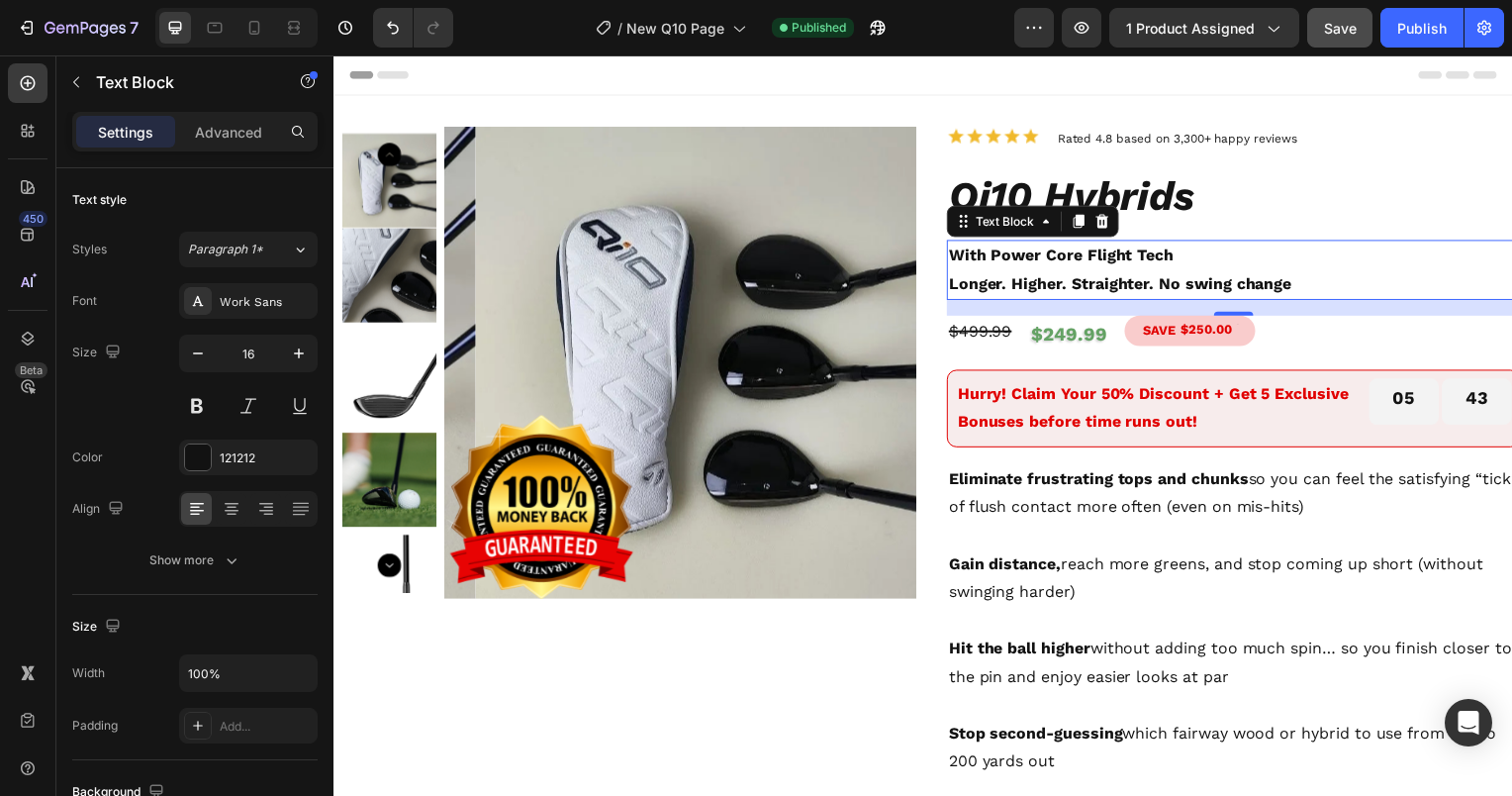 click on "With Power Core Flight Tech" at bounding box center (1066, 256) 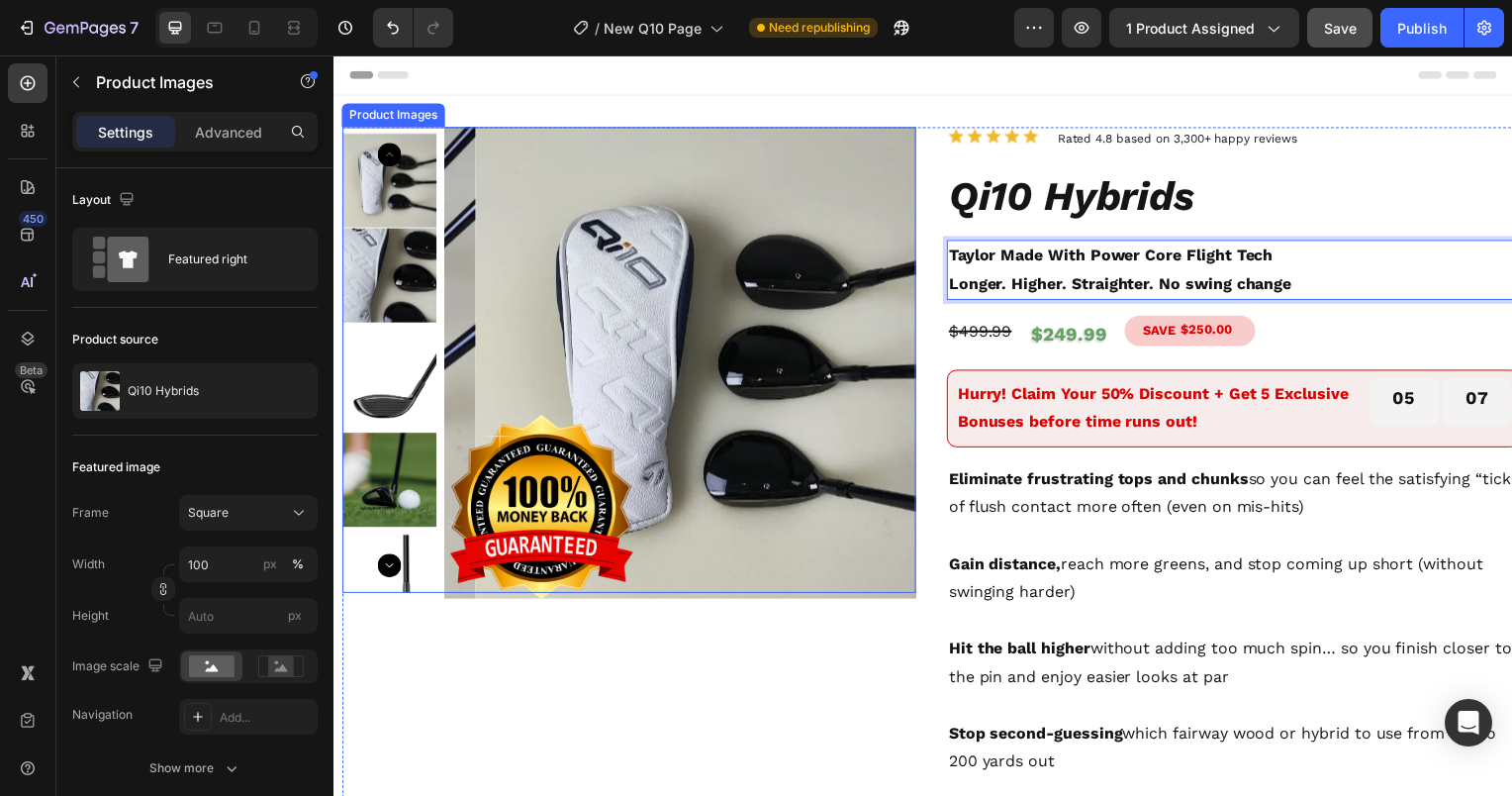 click at bounding box center (389, 380) 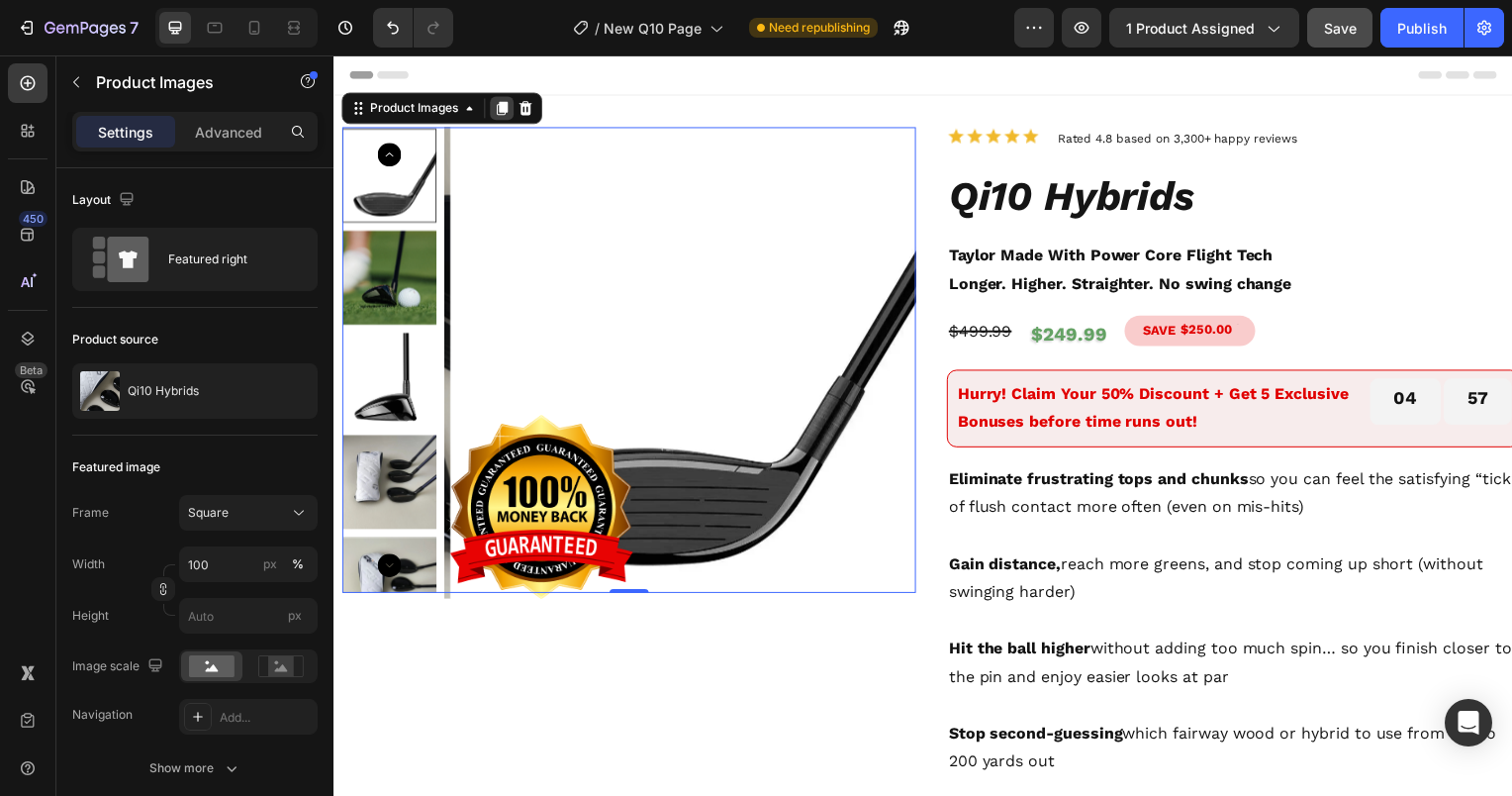 click 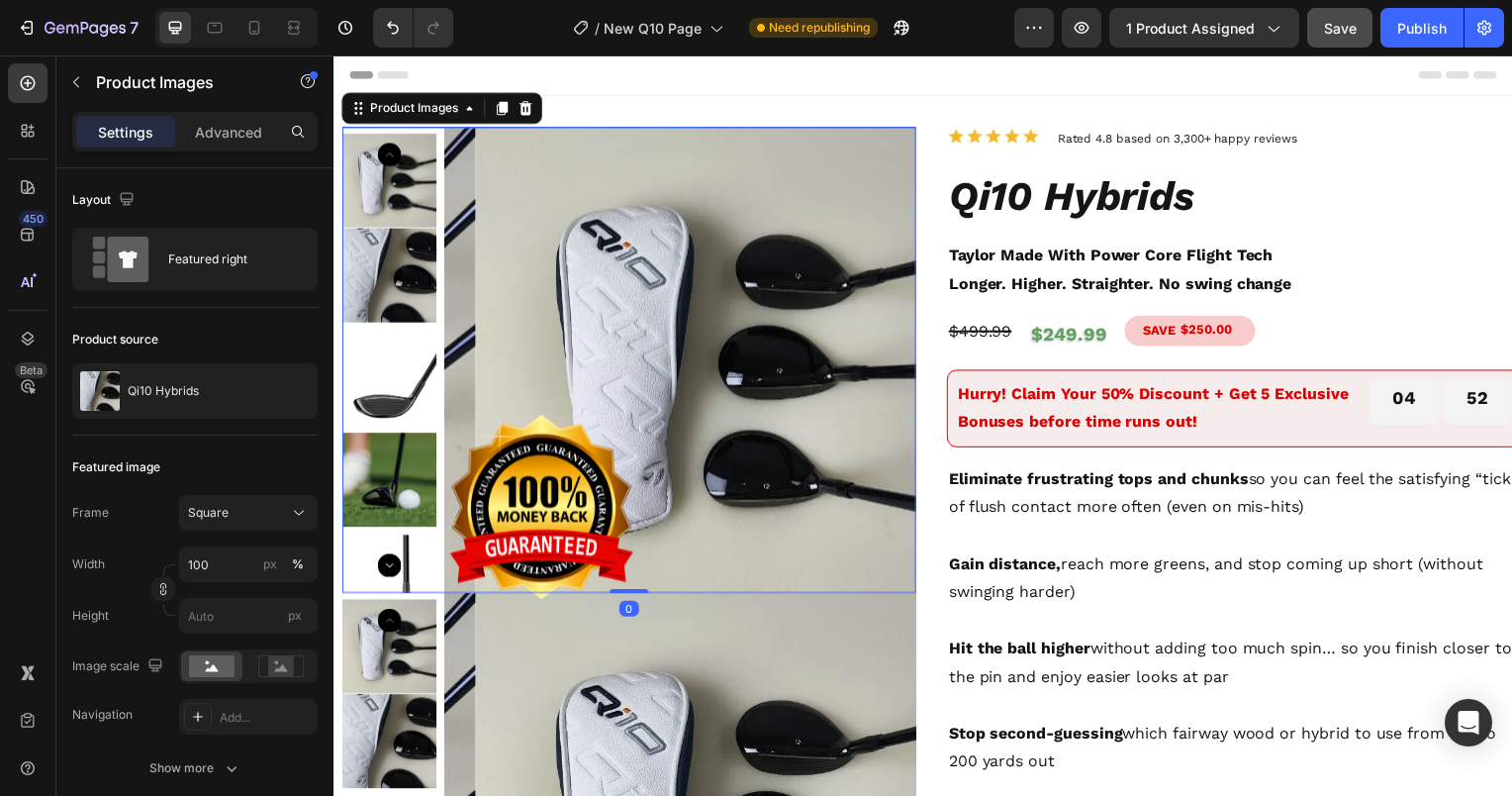 click at bounding box center (389, 380) 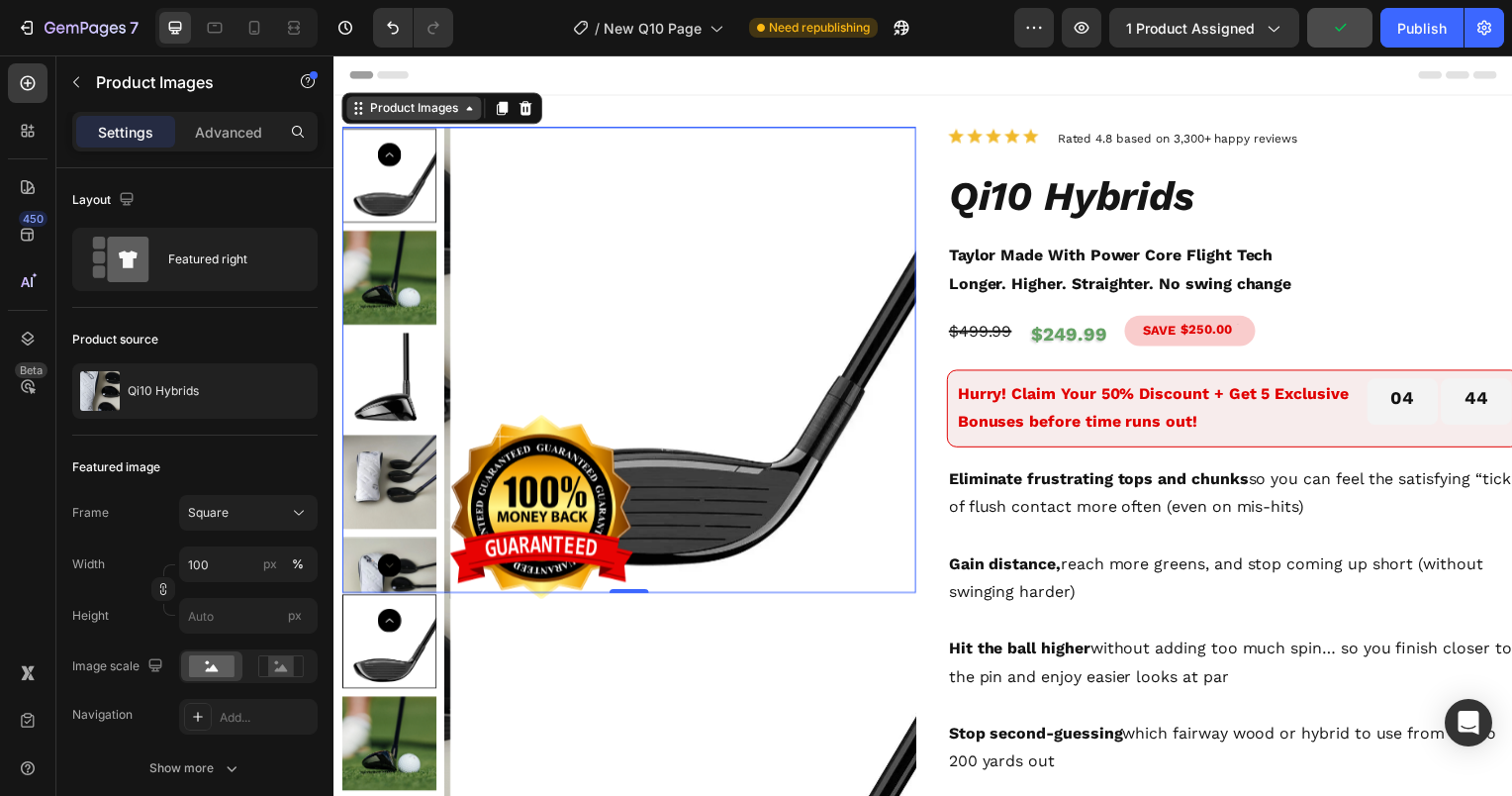 click on "Product Images" at bounding box center (414, 109) 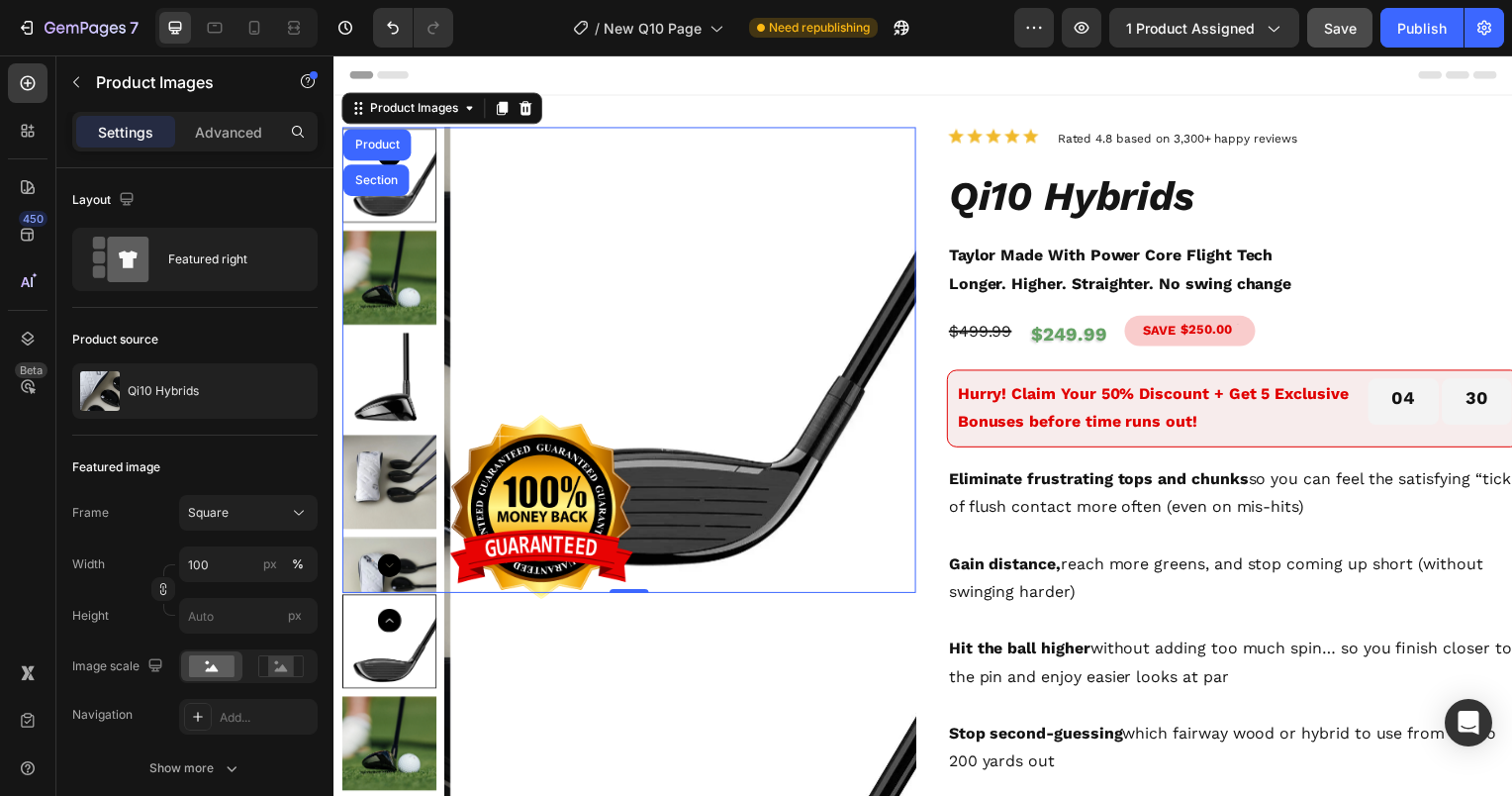 click at bounding box center (389, 279) 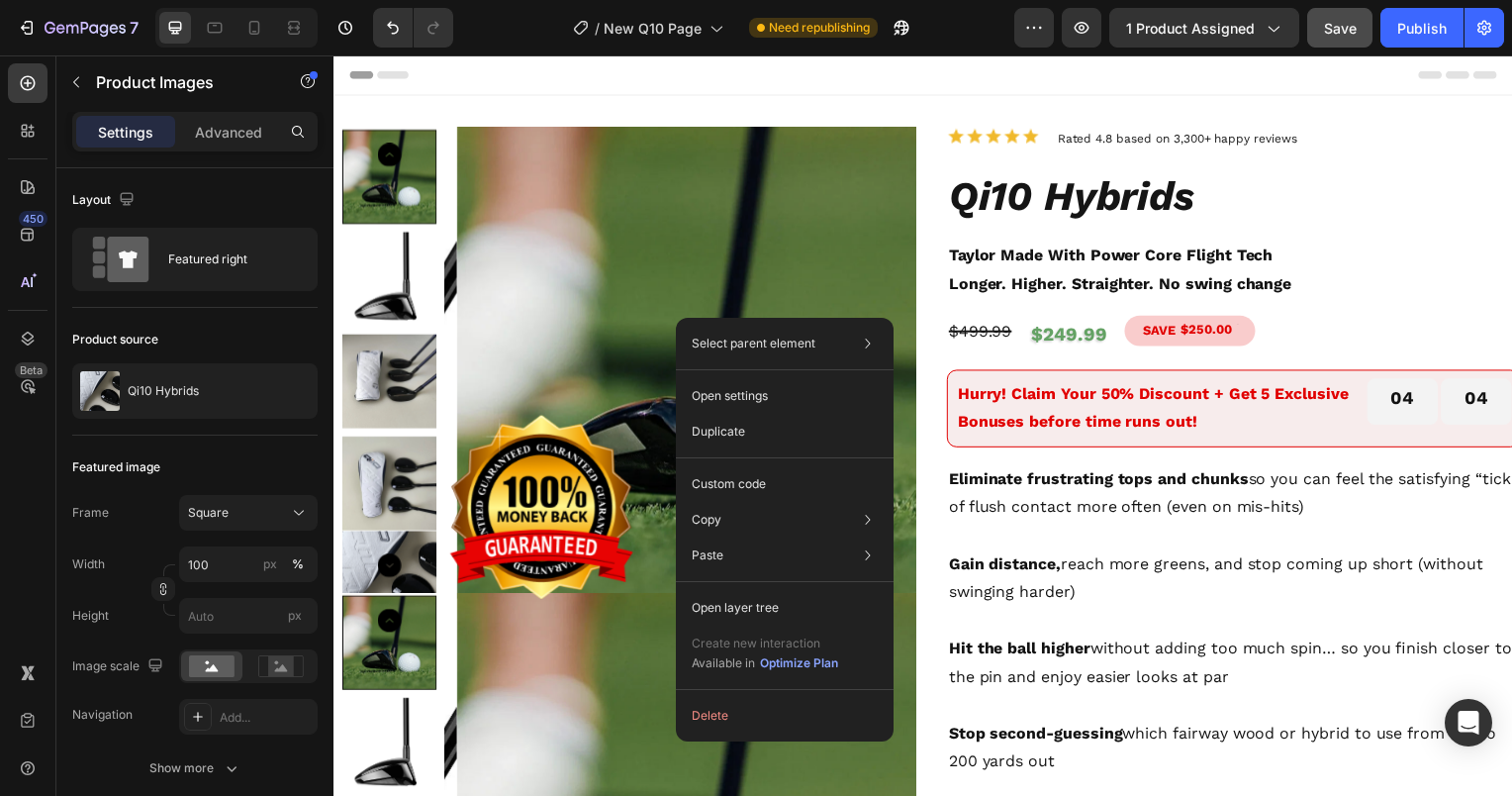 click on "Header" at bounding box center [927, 75] 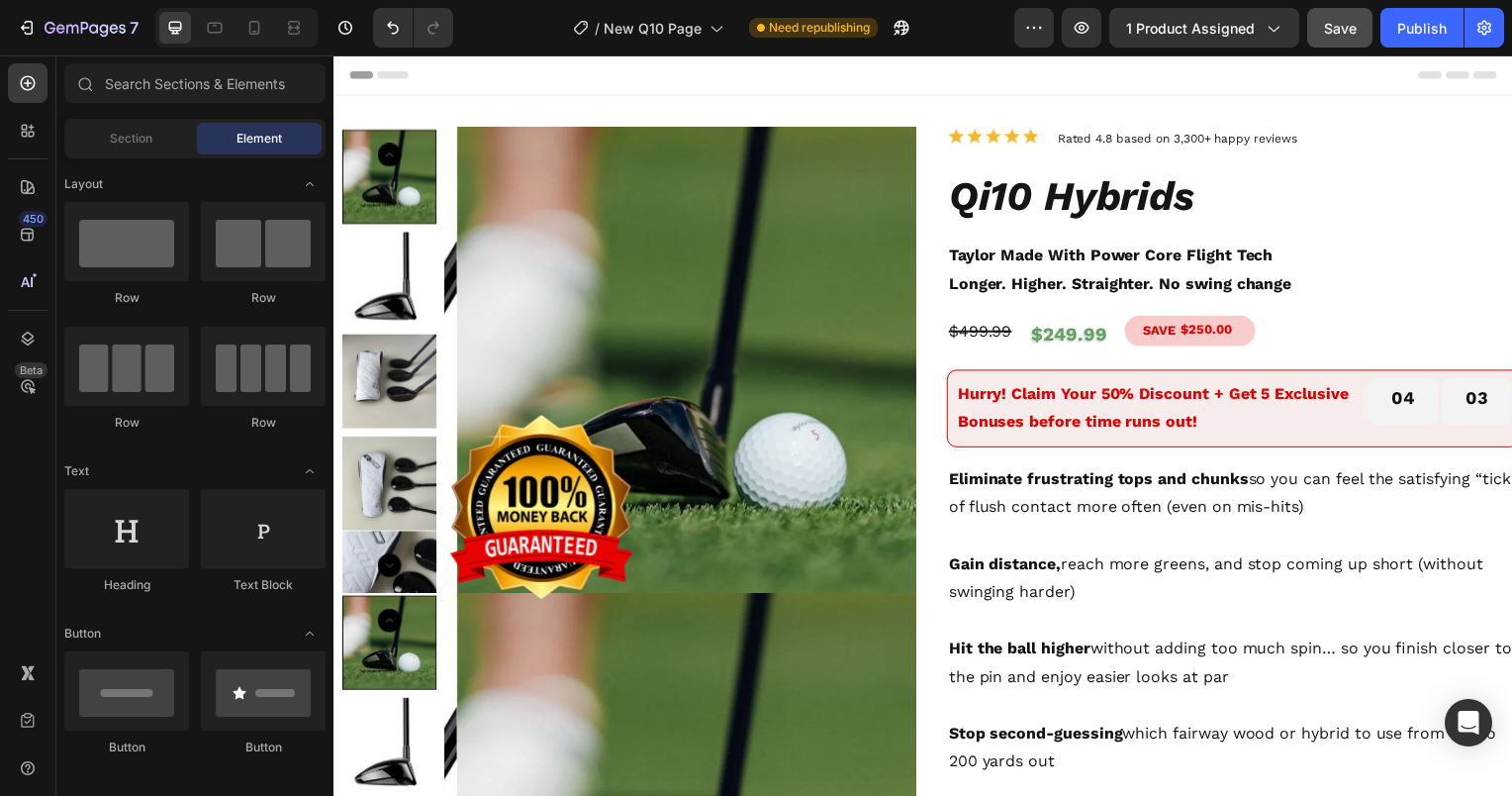 click on "Header" at bounding box center [927, 75] 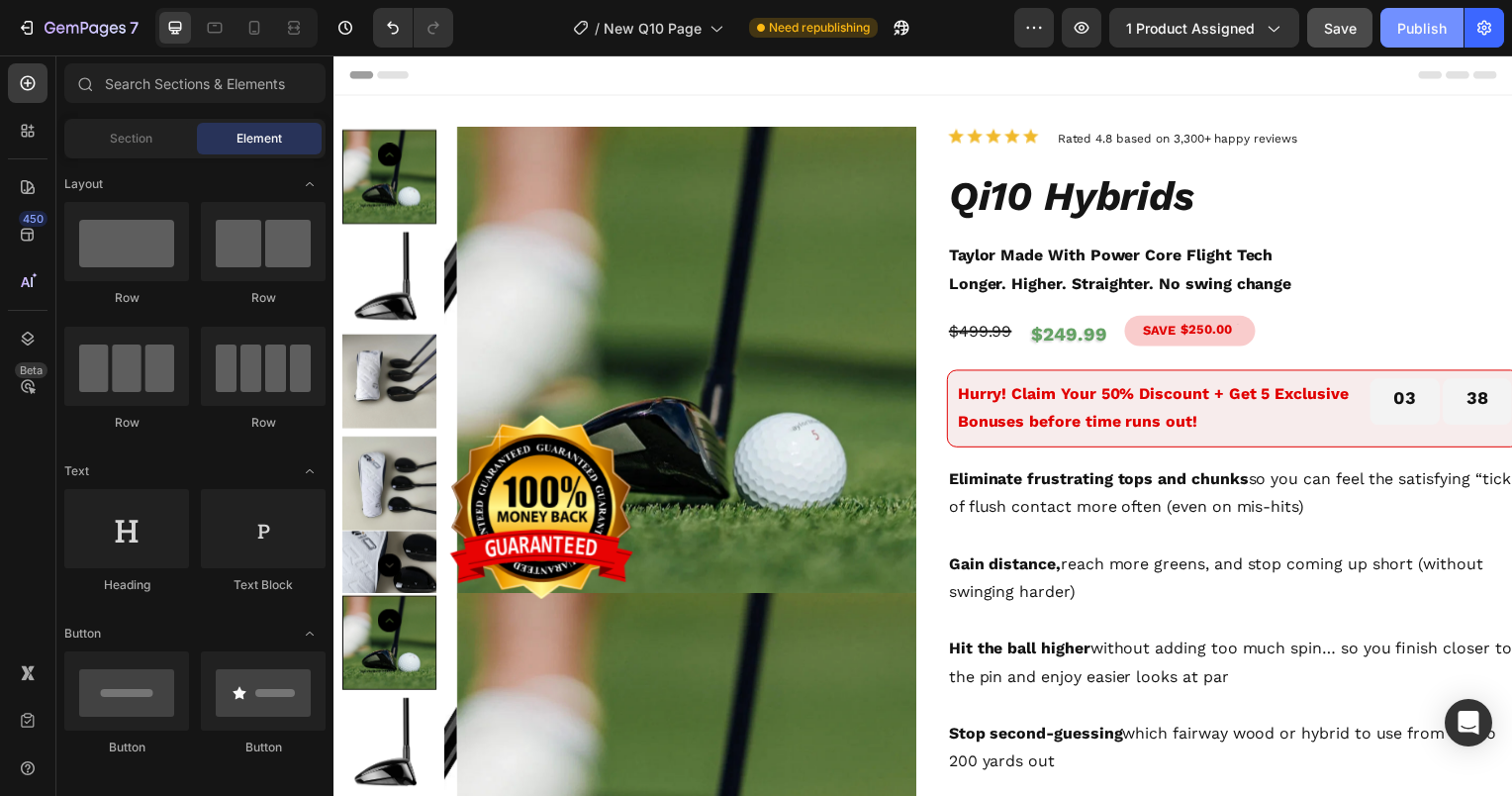 click on "Publish" at bounding box center (1422, 28) 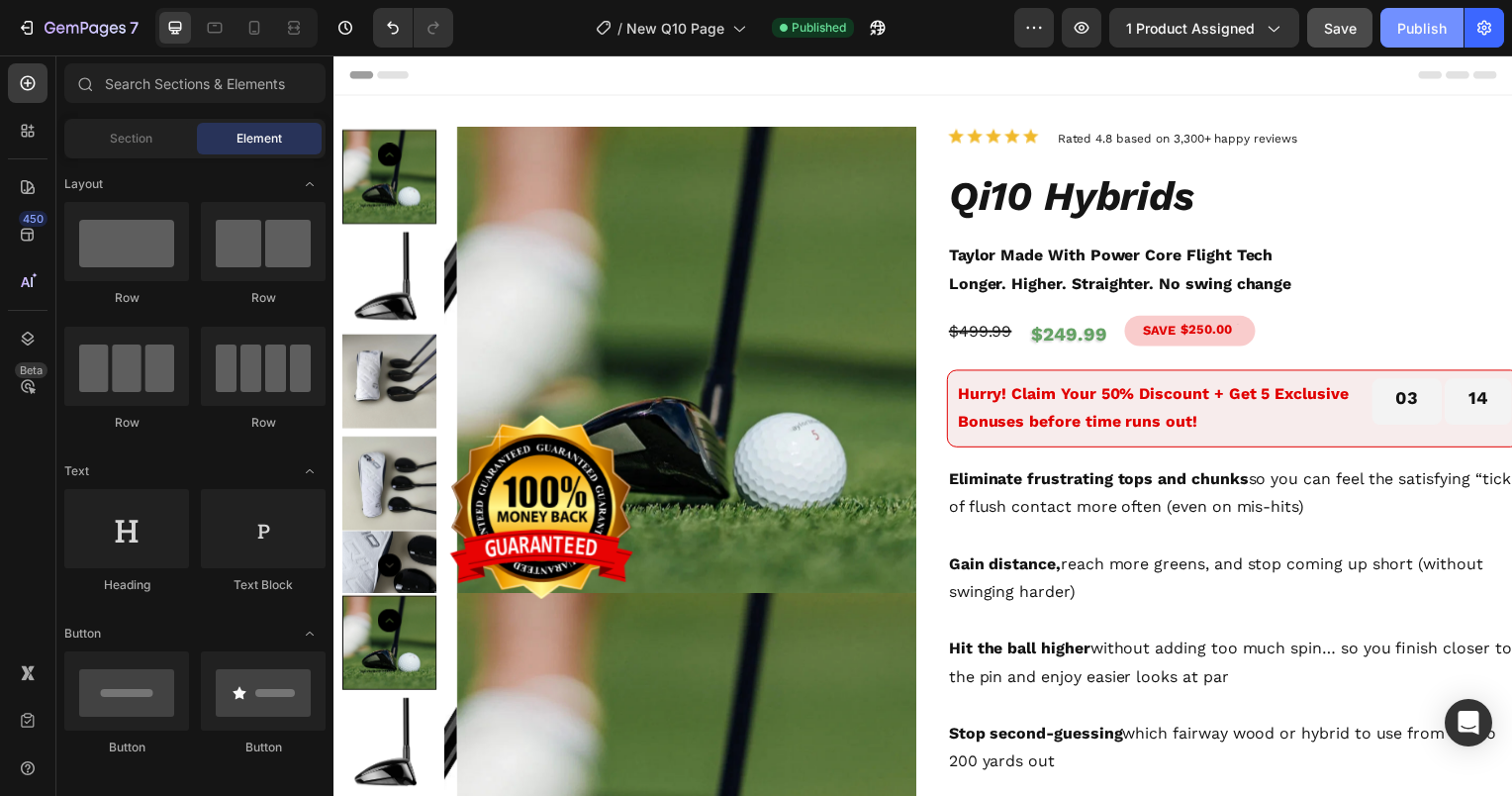 click on "Publish" at bounding box center [1422, 28] 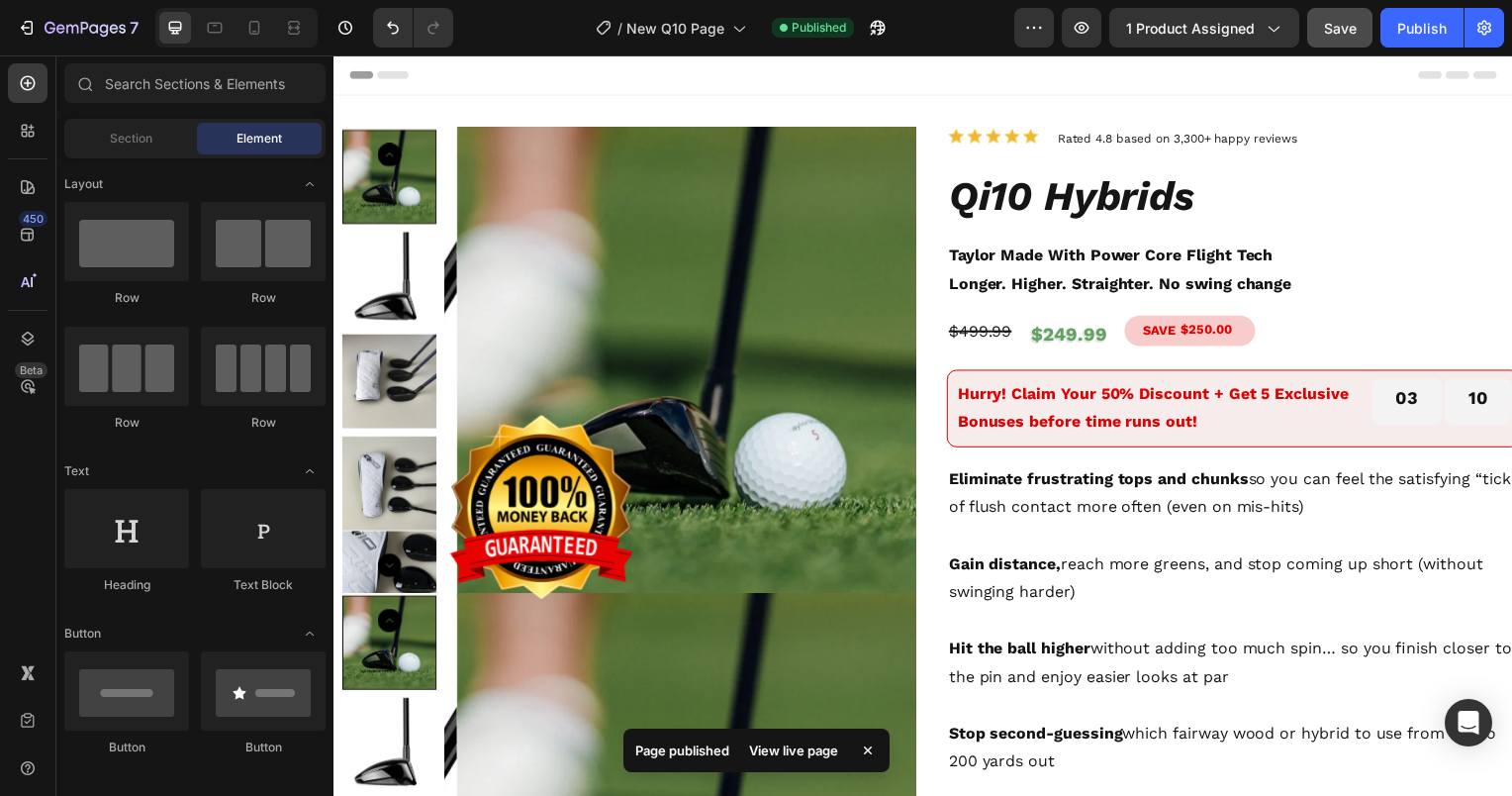 click on "View live page" at bounding box center [794, 750] 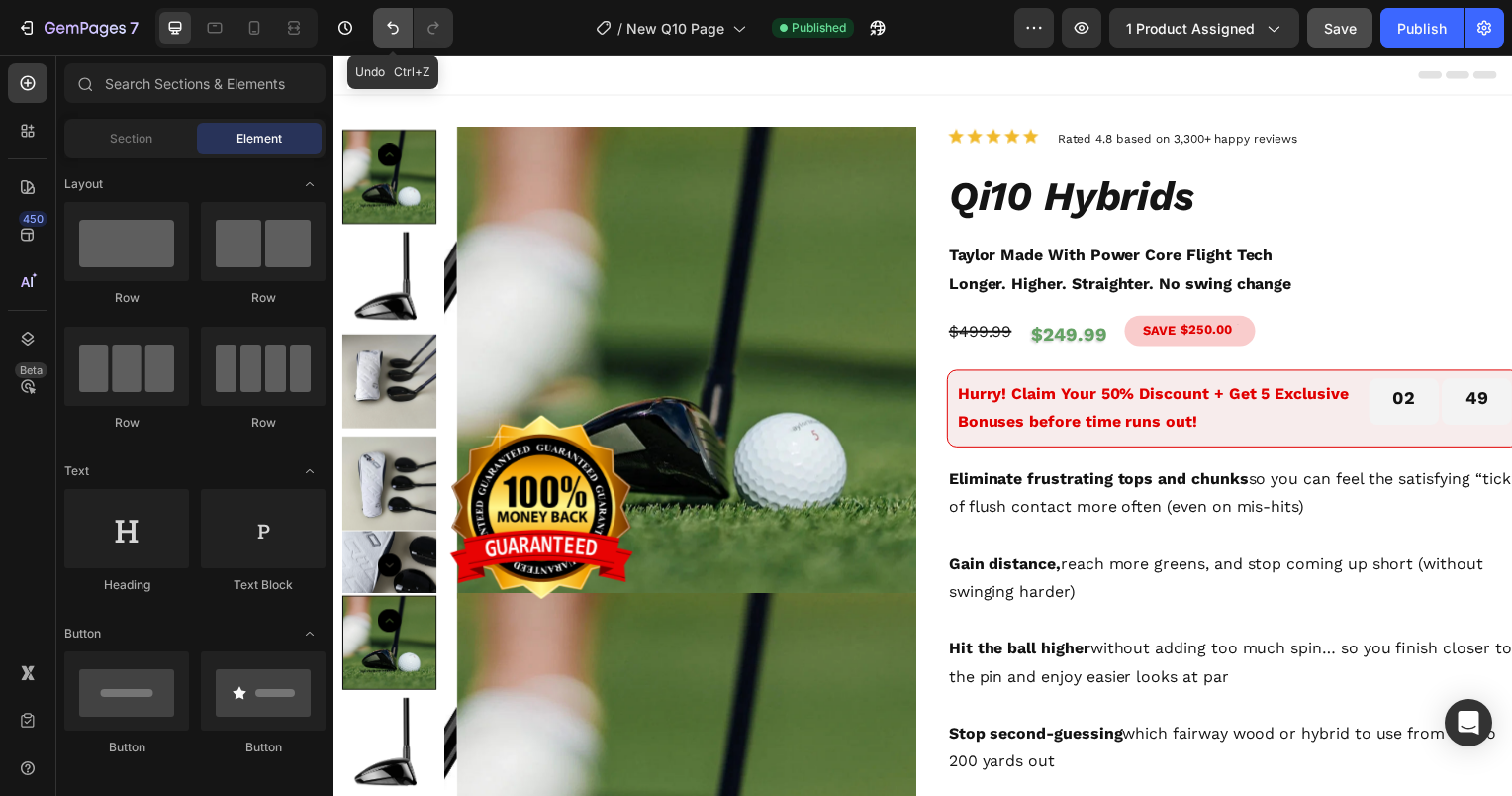 click 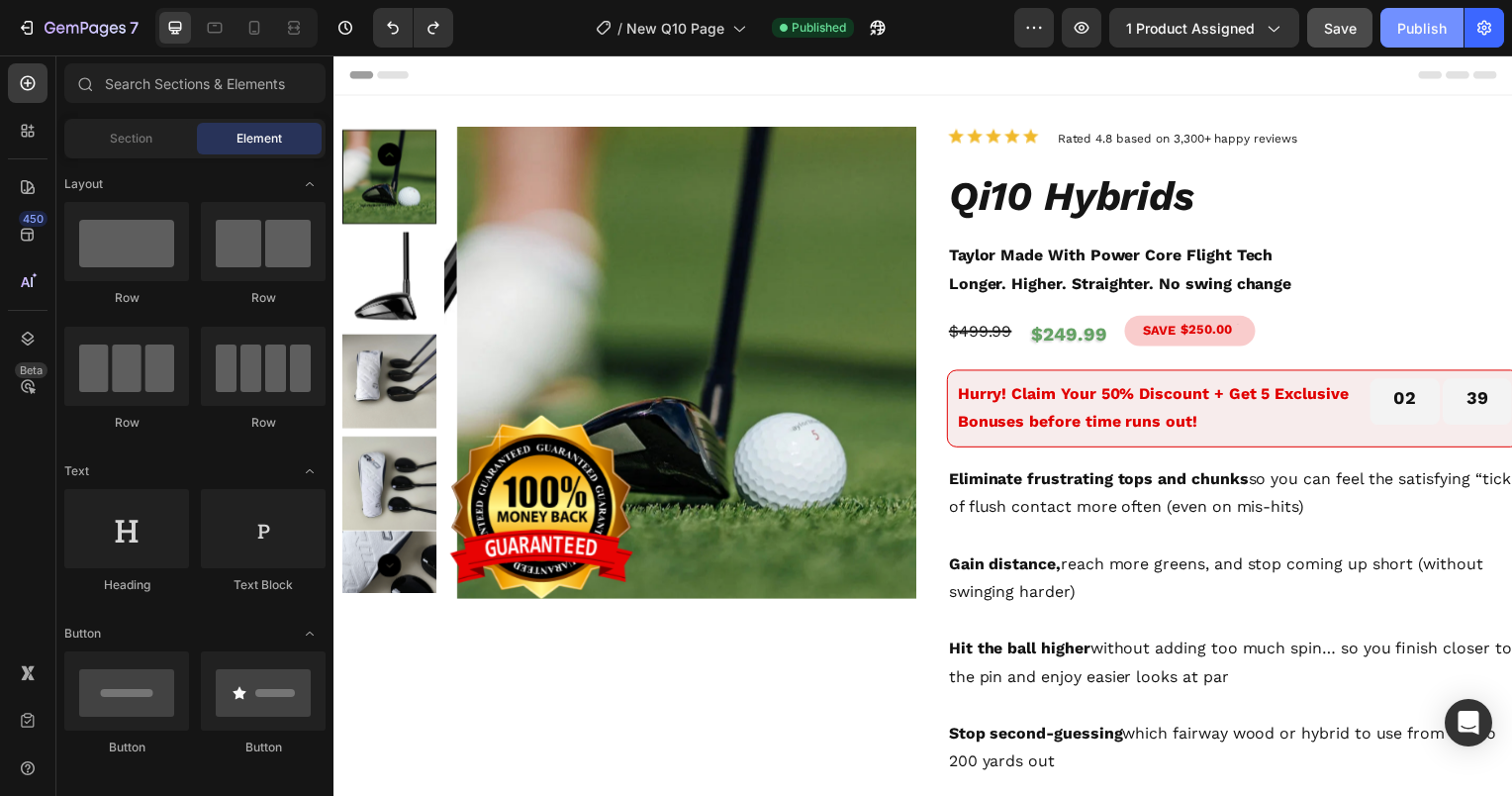 click on "Publish" at bounding box center [1422, 28] 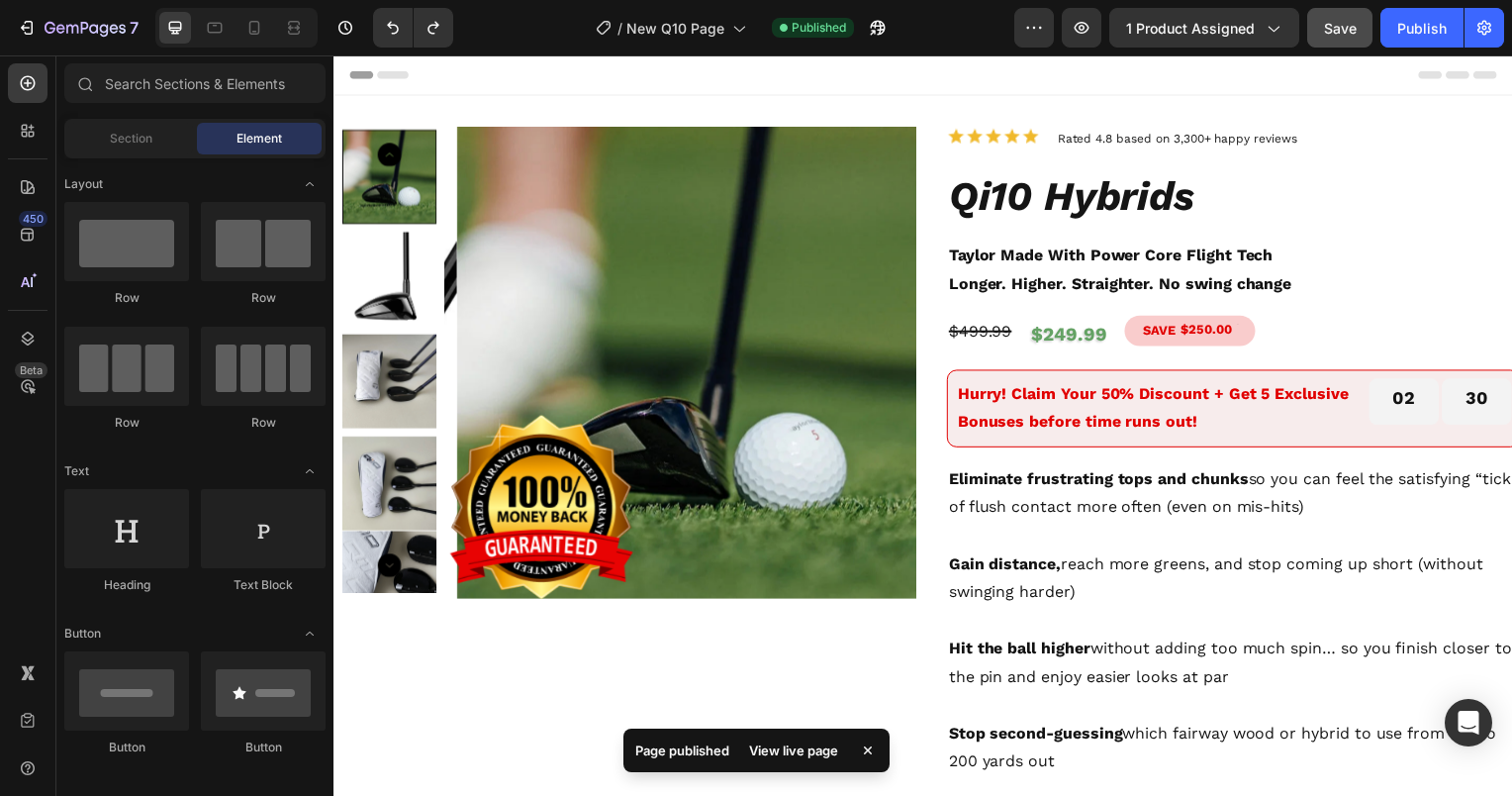 click on "View live page" at bounding box center (794, 750) 